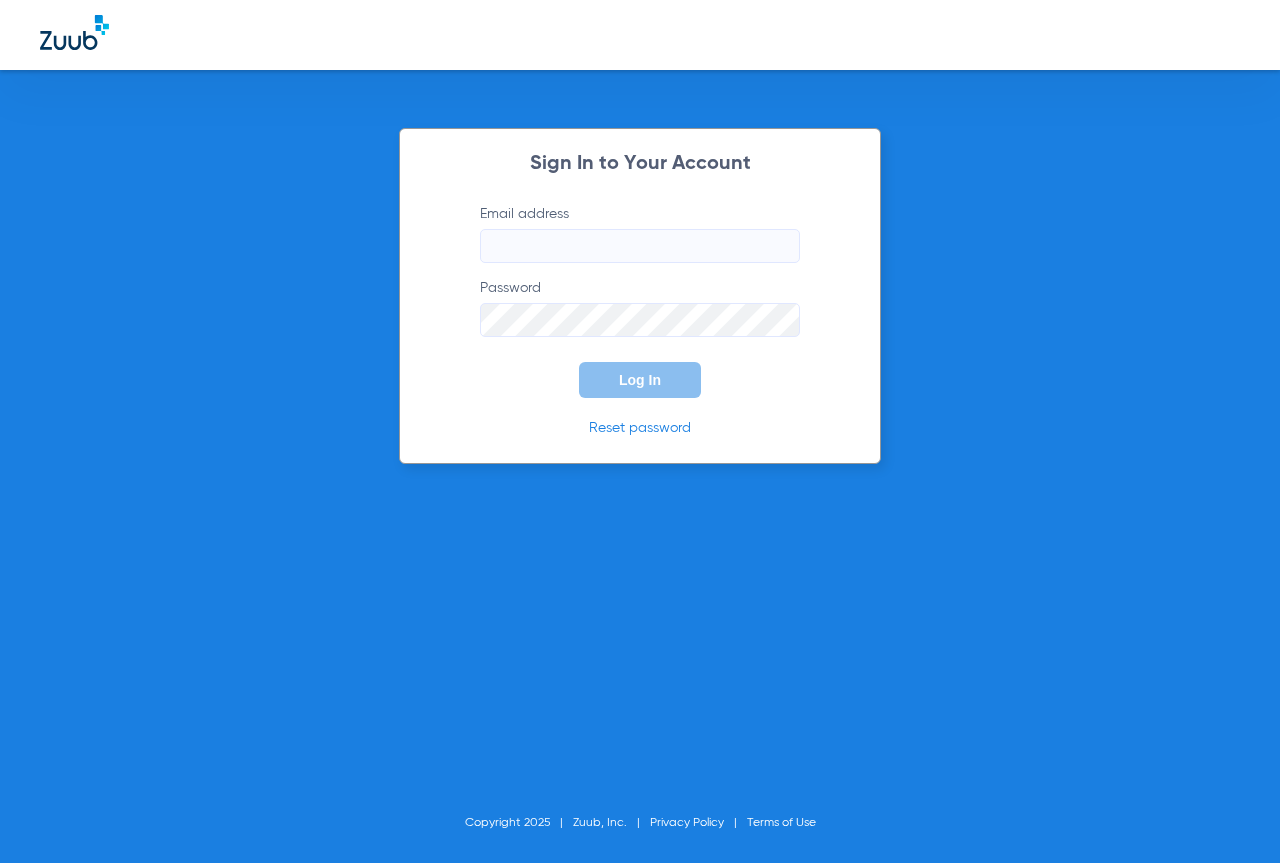 scroll, scrollTop: 0, scrollLeft: 0, axis: both 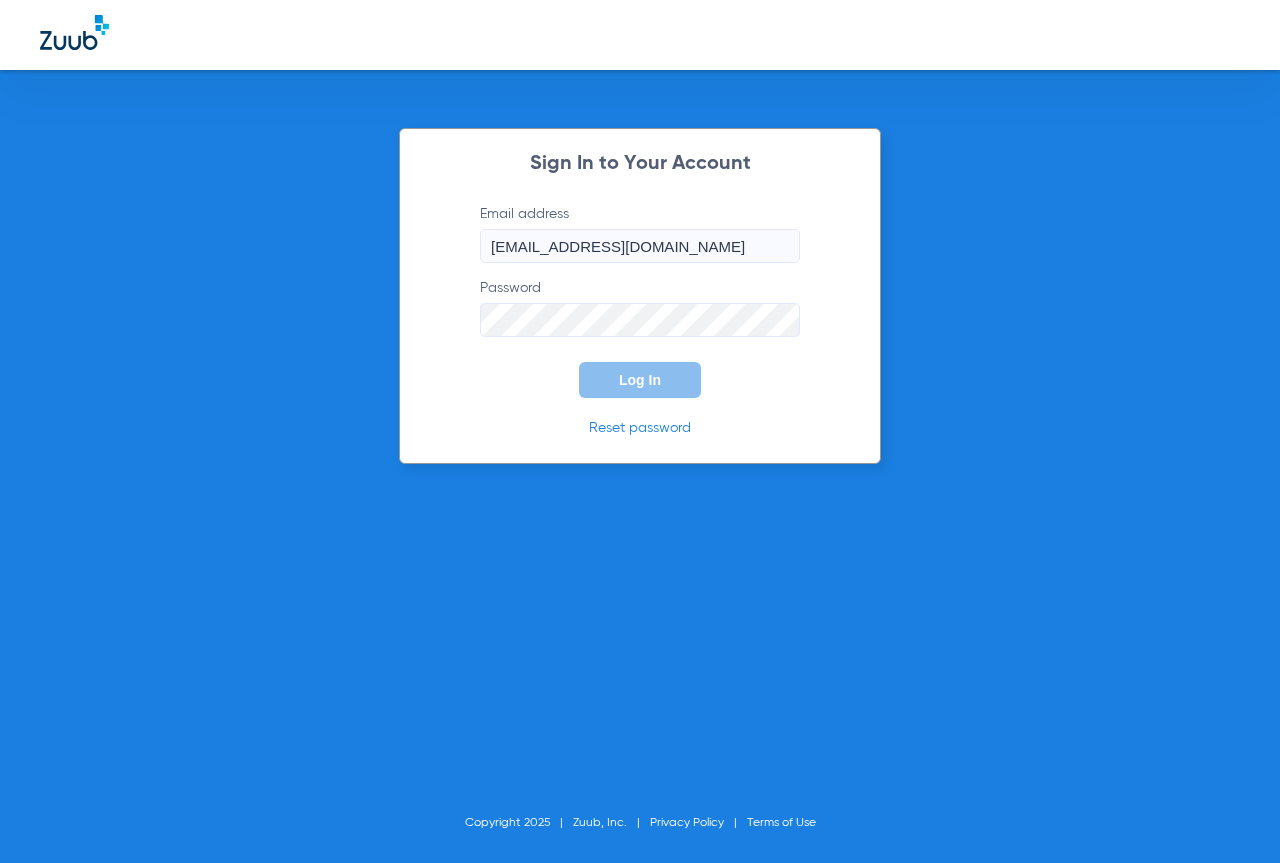click on "Sign In to Your Account  Email address  [EMAIL_ADDRESS][DOMAIN_NAME]  Password  Log In Reset password" 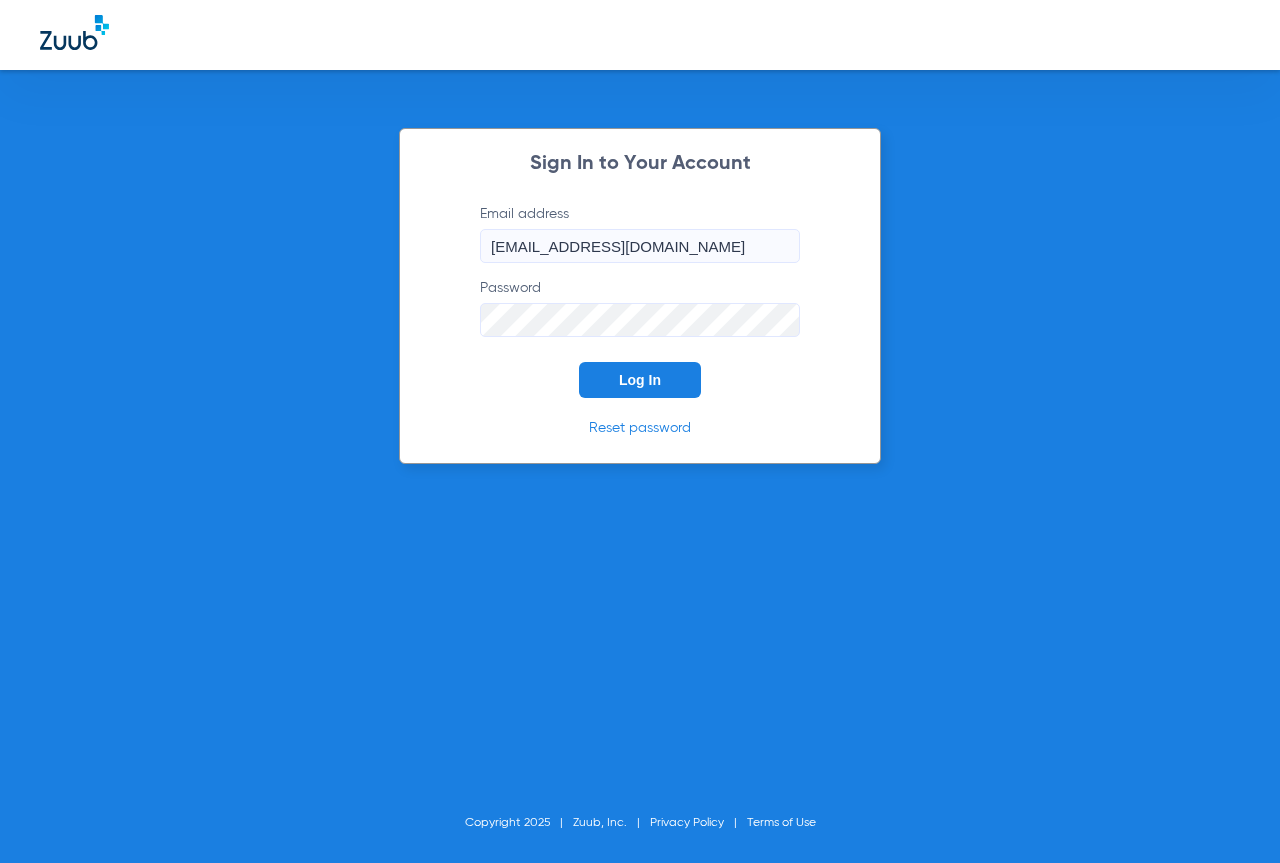 click on "Log In" 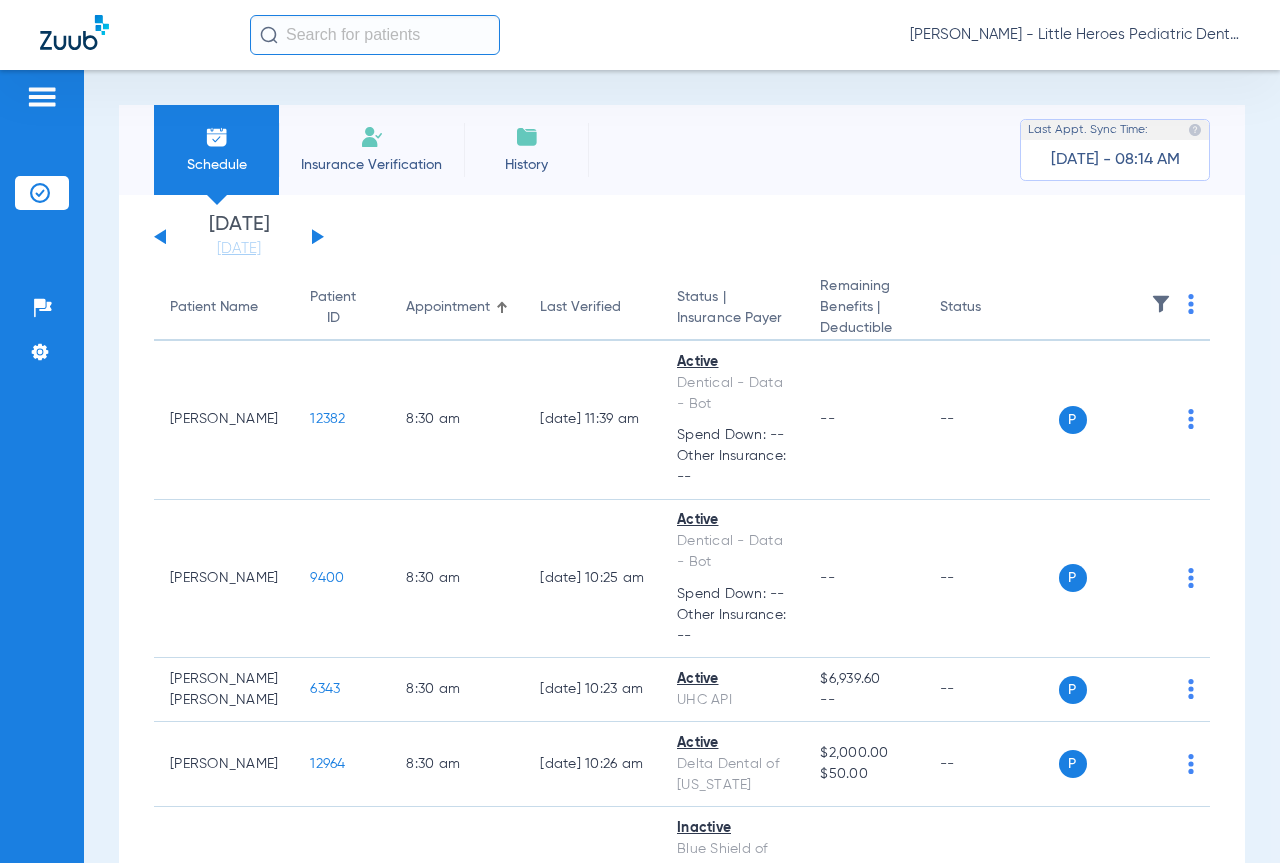 click on "[DATE]   [DATE]   [DATE]   [DATE]   [DATE]   [DATE]   [DATE]   [DATE]   [DATE]   [DATE]   [DATE]   [DATE]   [DATE]   [DATE]   [DATE]   [DATE]   [DATE]   [DATE]   [DATE]   [DATE]   [DATE]   [DATE]   [DATE]   [DATE]   [DATE]   [DATE]   [DATE]   [DATE]   [DATE]   [DATE]   [DATE]   [DATE]   [DATE]   [DATE]   [DATE]   [DATE]   [DATE]   [DATE]   [DATE]   [DATE]   [DATE]   [DATE]   [DATE]   [DATE]" 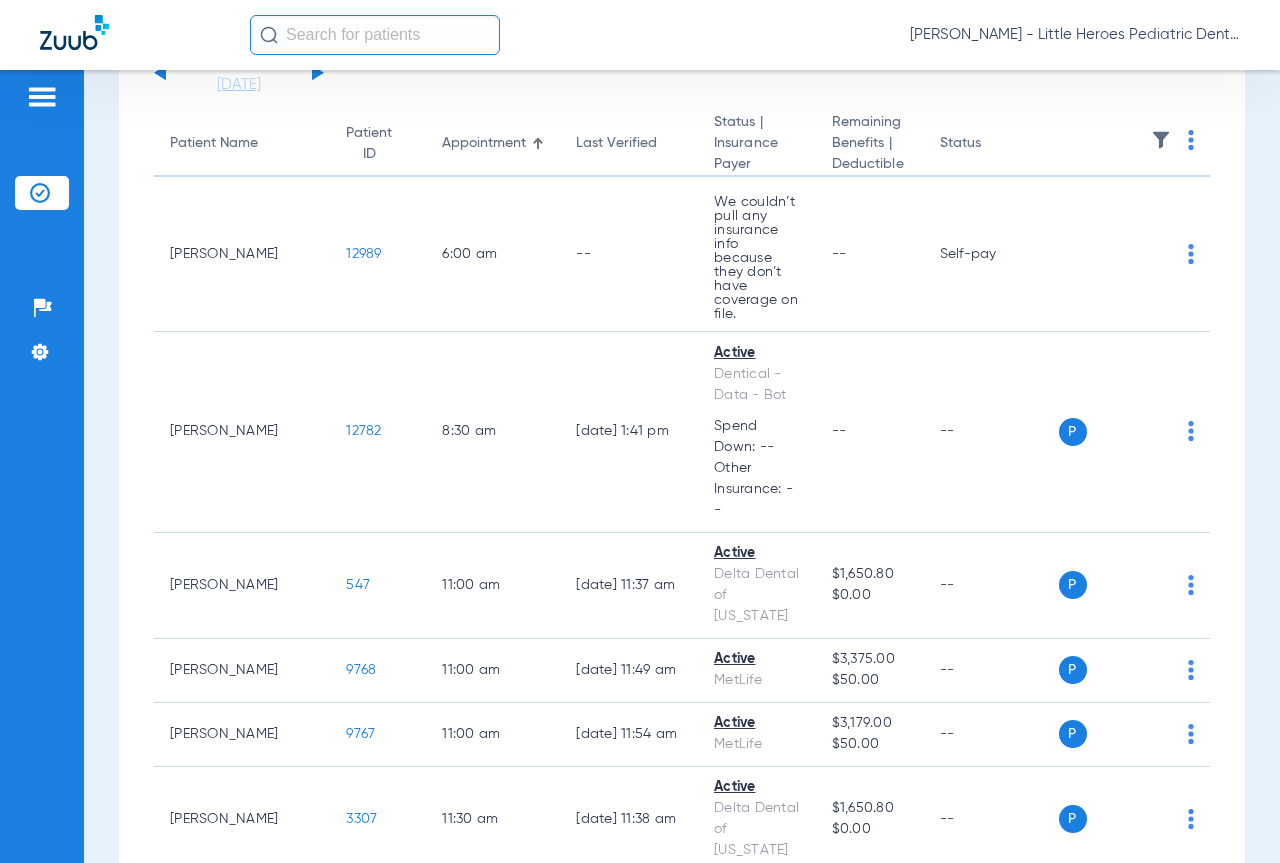 scroll, scrollTop: 200, scrollLeft: 0, axis: vertical 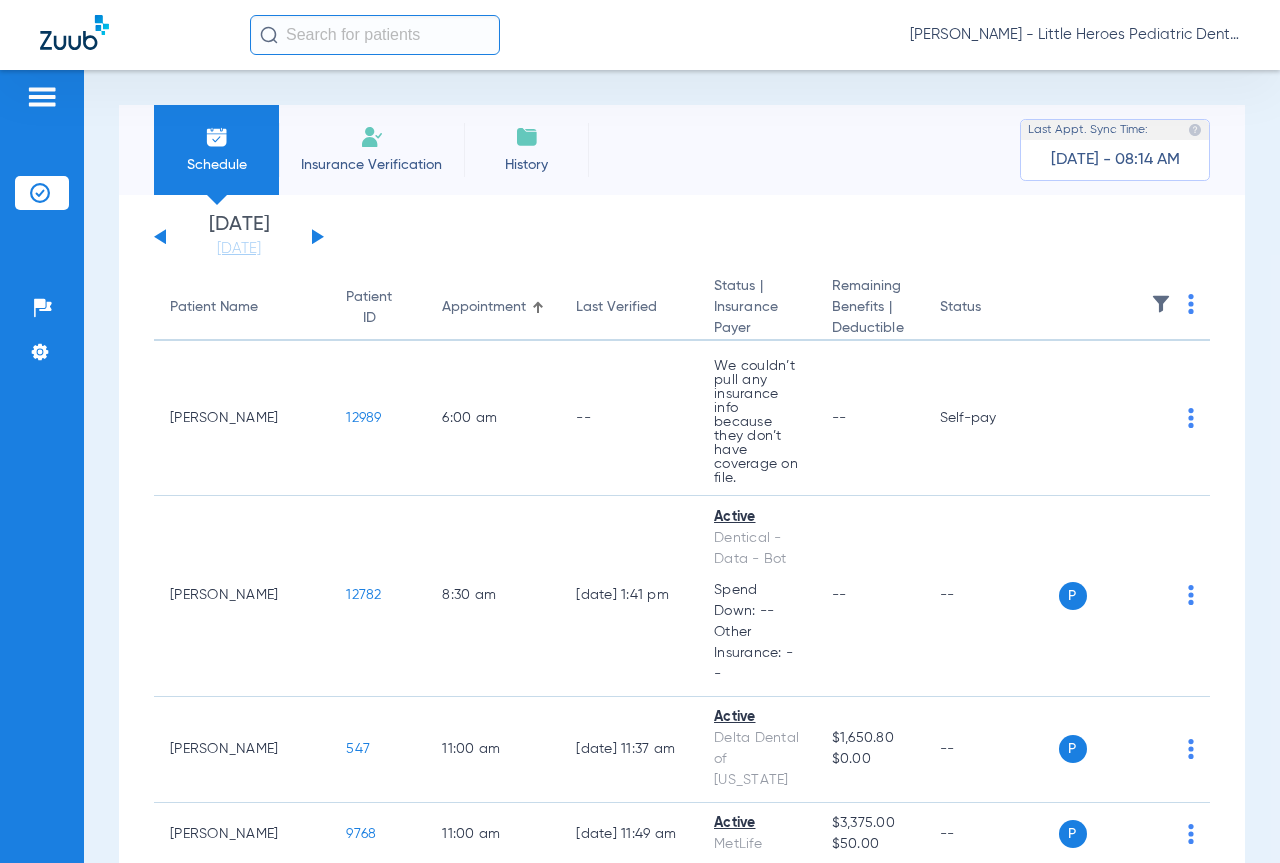 click on "[DATE]   [DATE]   [DATE]   [DATE]   [DATE]   [DATE]   [DATE]   [DATE]   [DATE]   [DATE]   [DATE]   [DATE]   [DATE]   [DATE]   [DATE]   [DATE]   [DATE]   [DATE]   [DATE]   [DATE]   [DATE]   [DATE]   [DATE]   [DATE]   [DATE]   [DATE]   [DATE]   [DATE]   [DATE]   [DATE]   [DATE]   [DATE]   [DATE]   [DATE]   [DATE]   [DATE]   [DATE]   [DATE]   [DATE]   [DATE]   [DATE]   [DATE]   [DATE]   [DATE]" 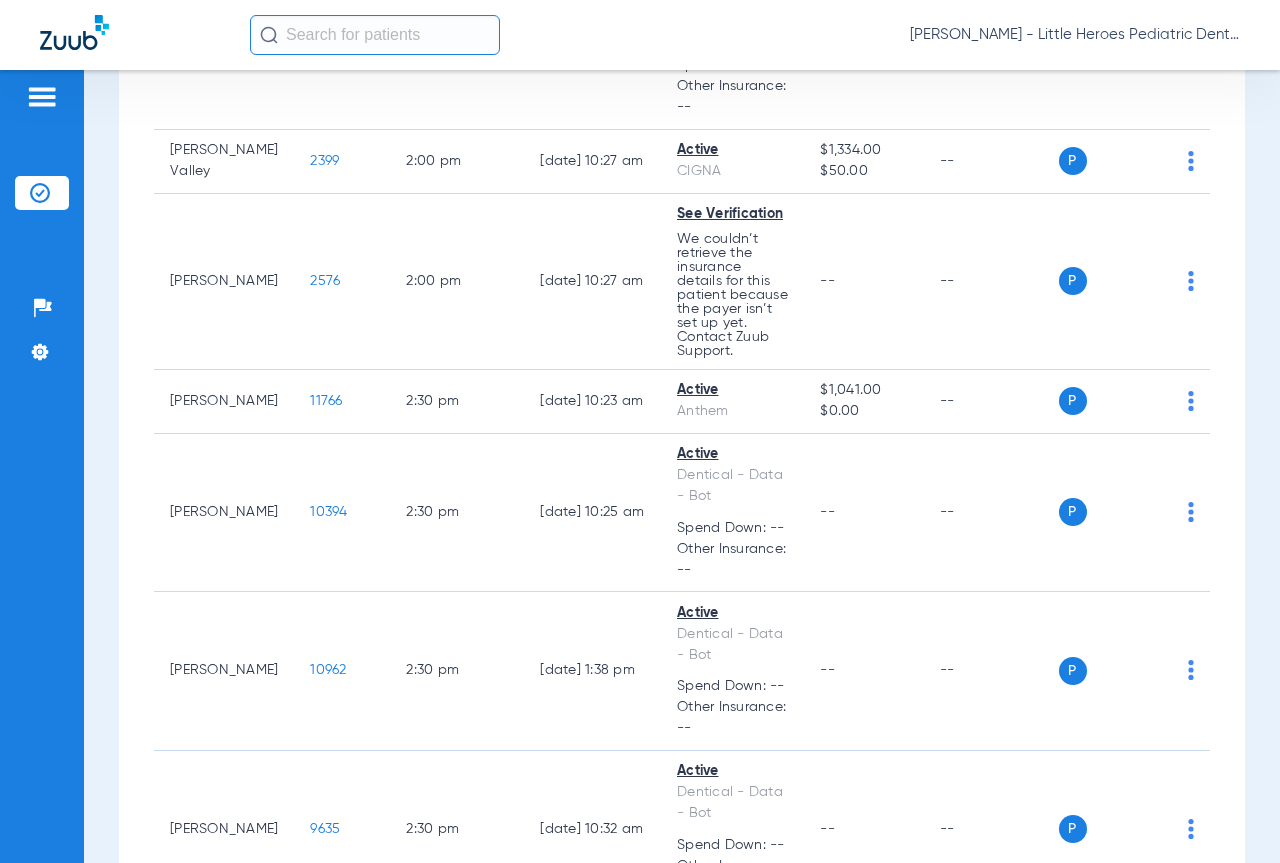 scroll, scrollTop: 1473, scrollLeft: 0, axis: vertical 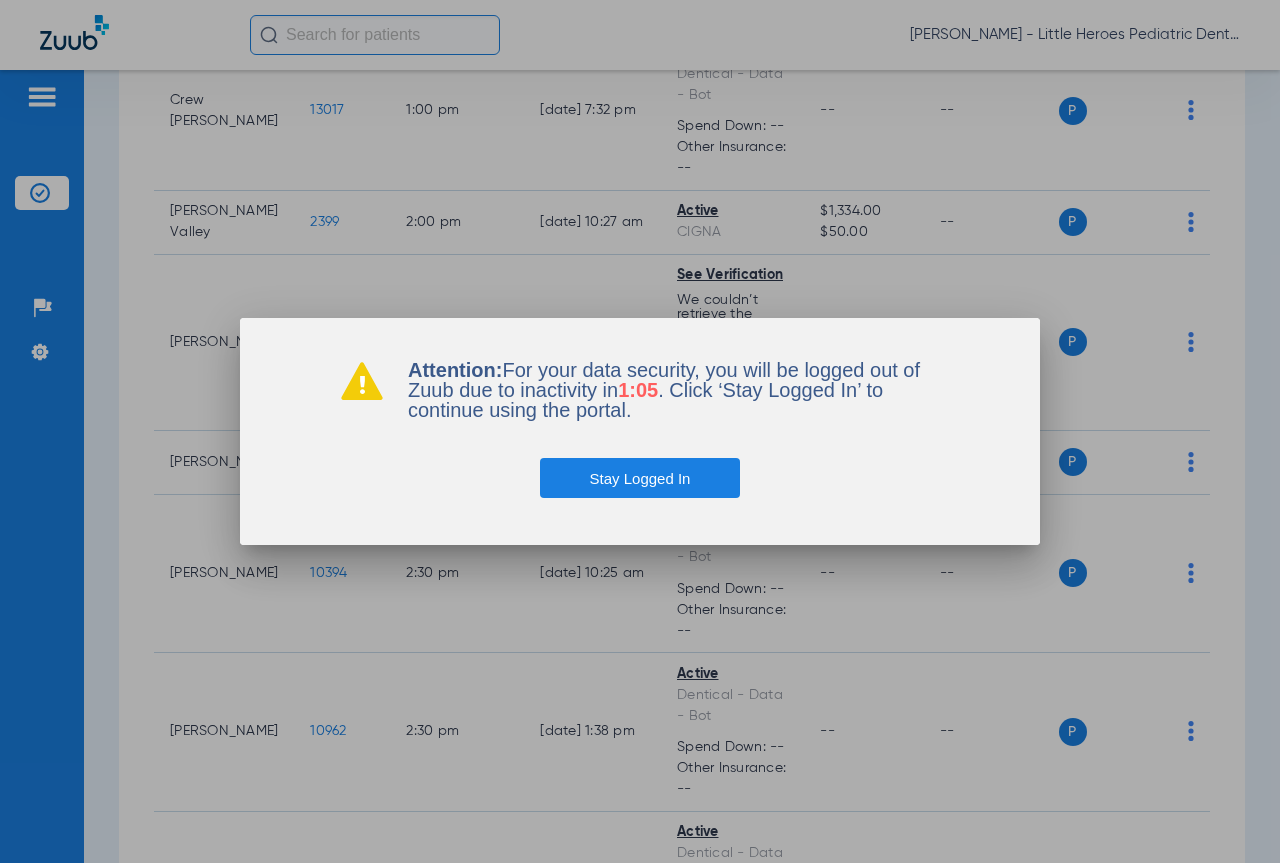 click on "Stay Logged In" at bounding box center [640, 478] 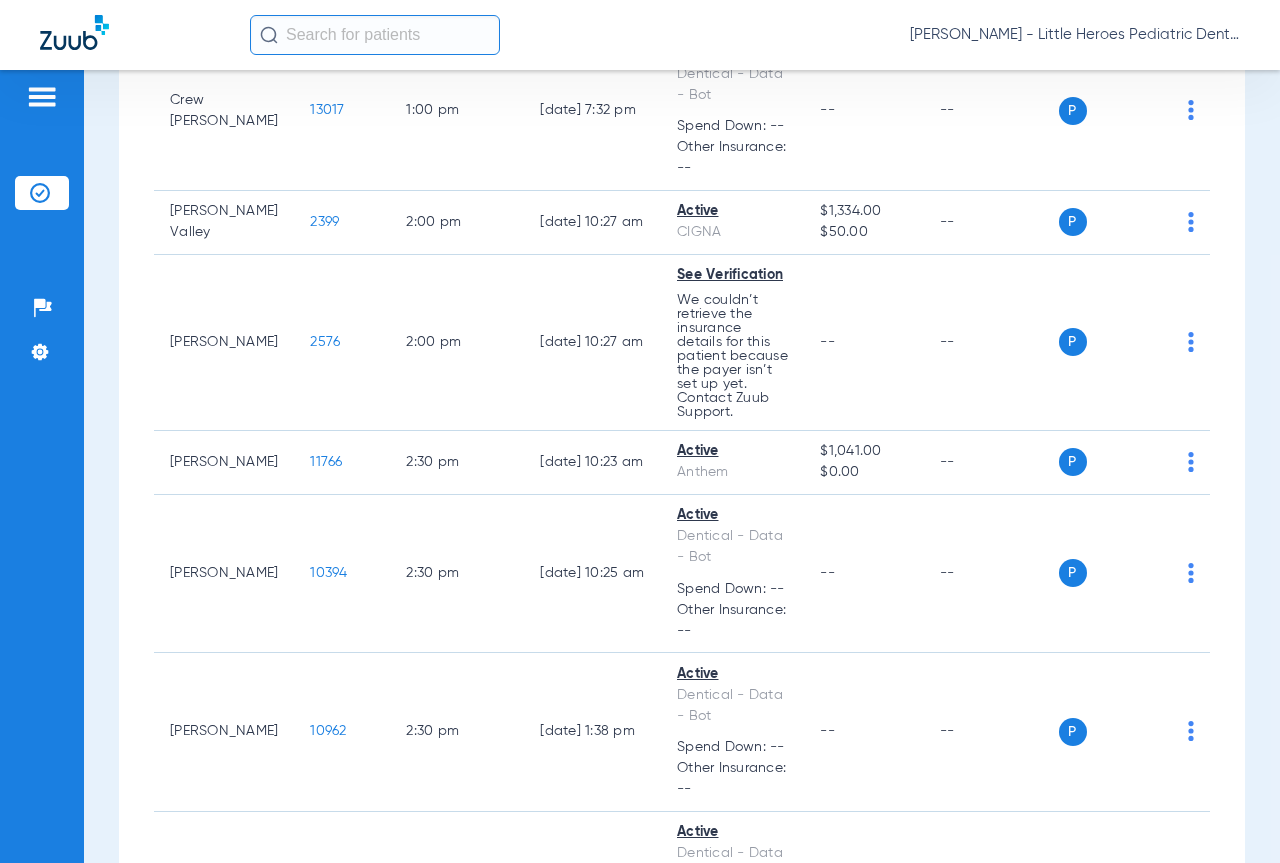 scroll, scrollTop: 0, scrollLeft: 0, axis: both 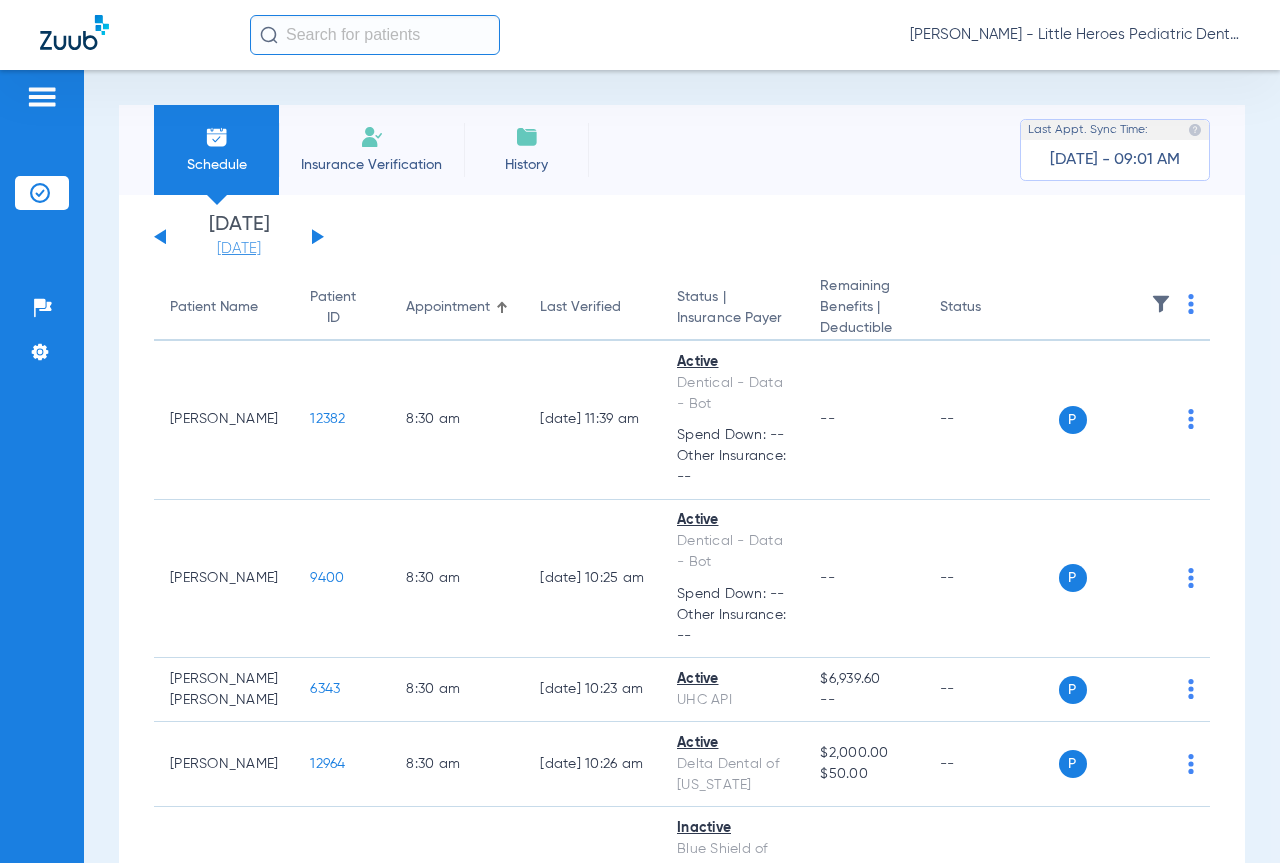 click on "[DATE]   [DATE]   [DATE]   [DATE]   [DATE]   [DATE]   [DATE]   [DATE]   [DATE]   [DATE]   [DATE]   [DATE]   [DATE]   [DATE]   [DATE]   [DATE]   [DATE]   [DATE]   [DATE]   [DATE]   [DATE]   [DATE]   [DATE]   [DATE]   [DATE]   [DATE]   [DATE]   [DATE]   [DATE]   [DATE]   [DATE]   [DATE]   [DATE]   [DATE]   [DATE]   [DATE]   [DATE]   [DATE]   [DATE]   [DATE]   [DATE]   [DATE]   [DATE]   [DATE]  Su 1" 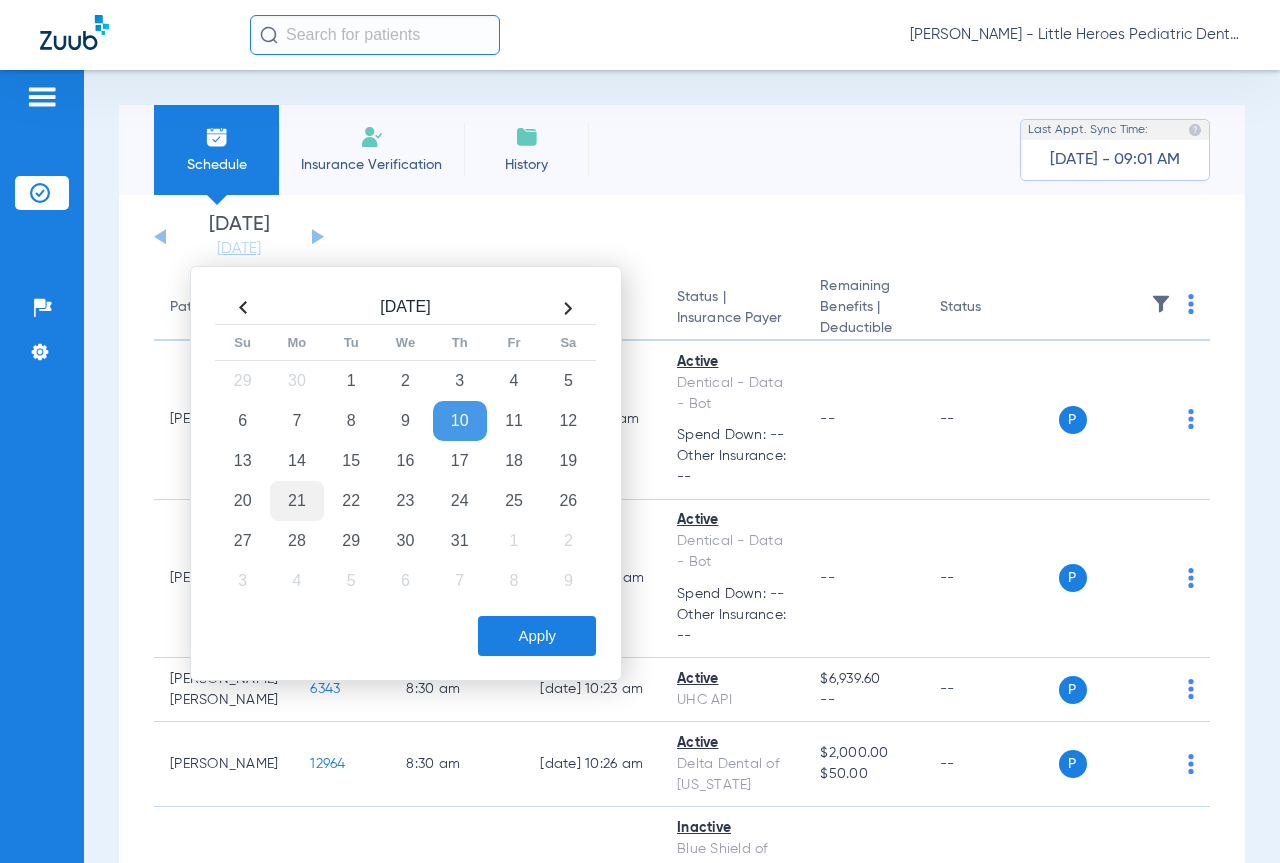 click on "21" 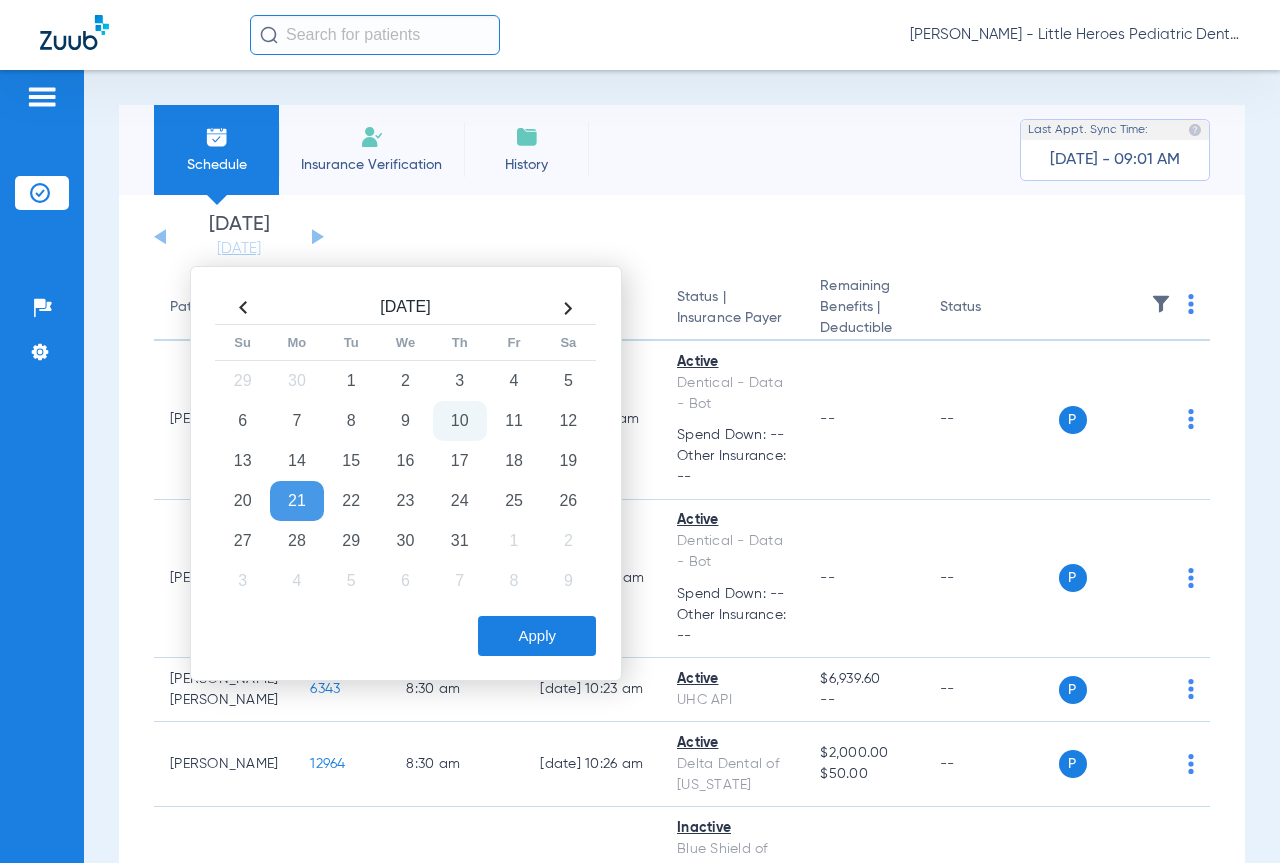 click on "Apply" 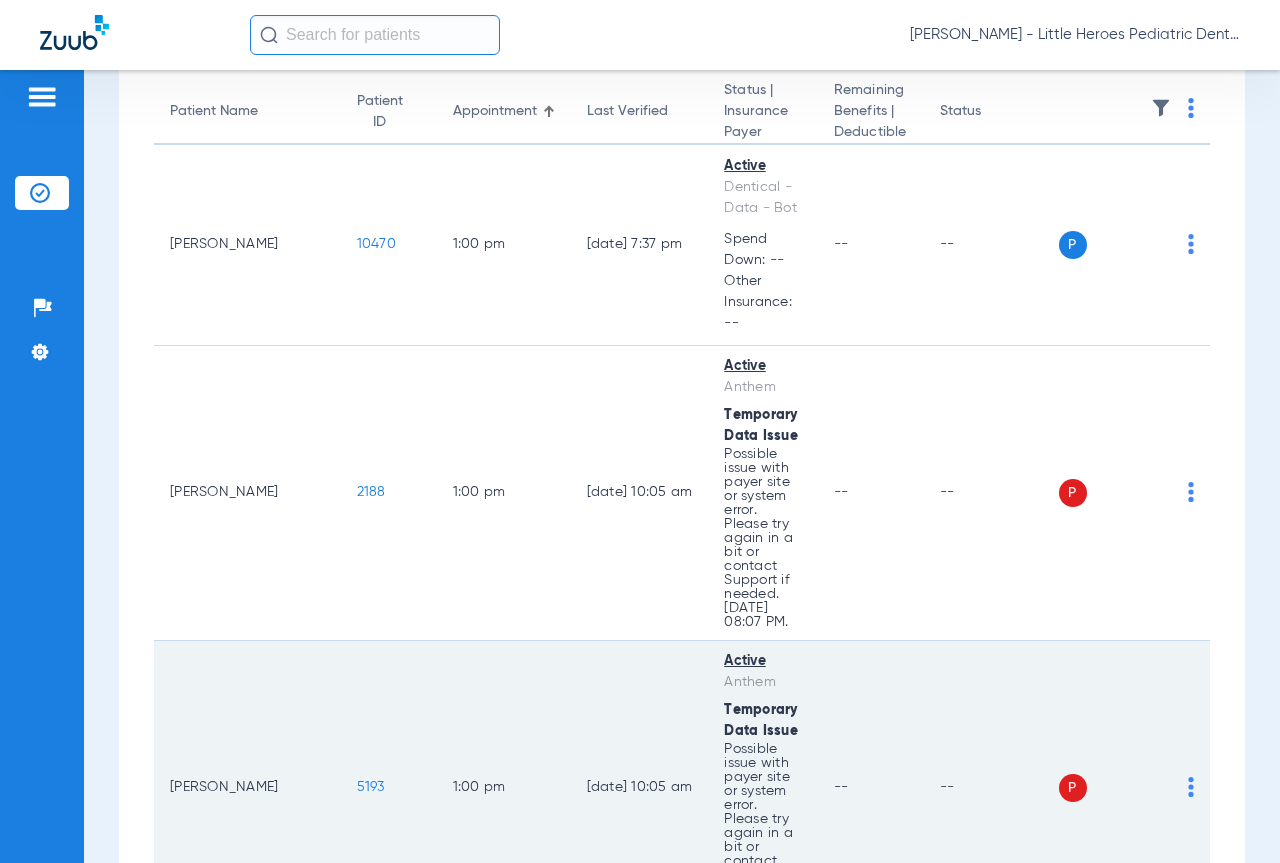 scroll, scrollTop: 0, scrollLeft: 0, axis: both 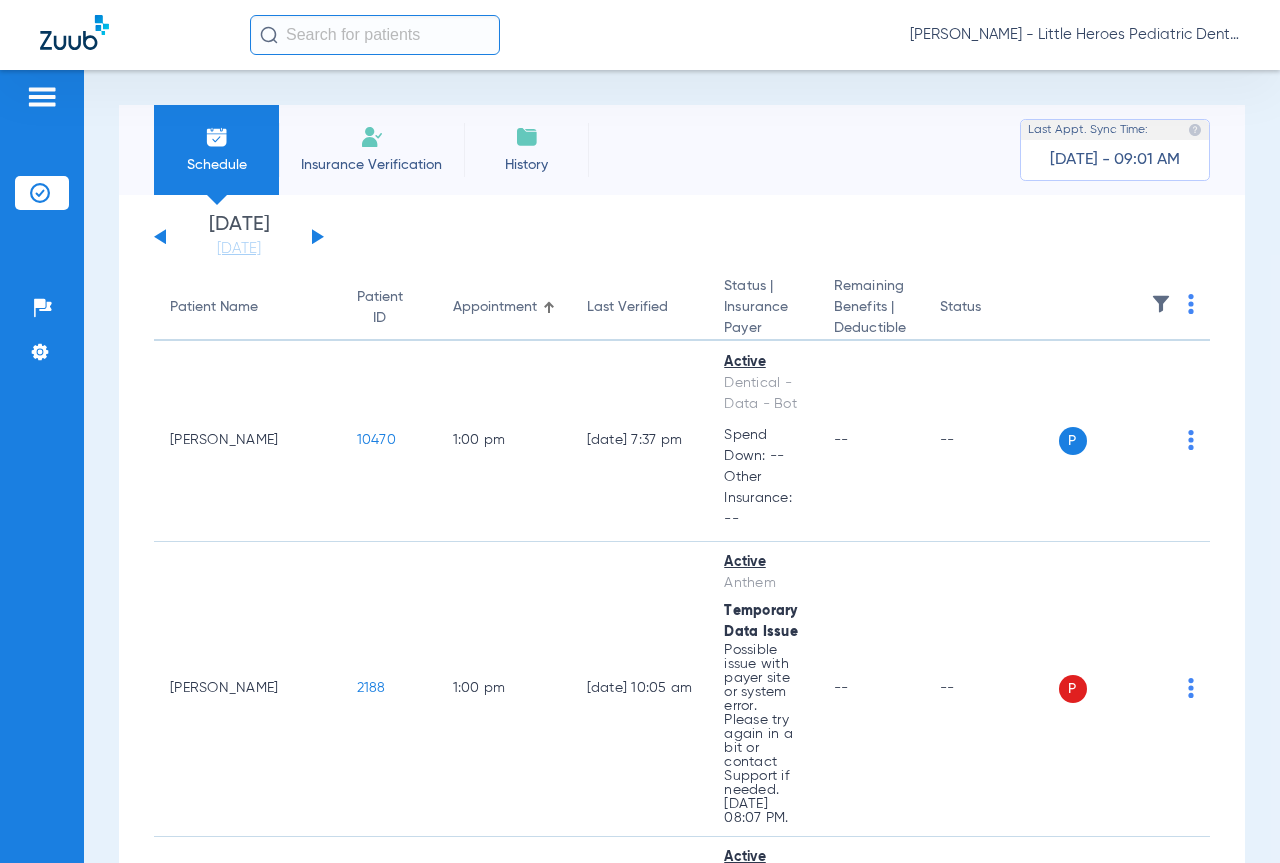 drag, startPoint x: 304, startPoint y: 229, endPoint x: 315, endPoint y: 235, distance: 12.529964 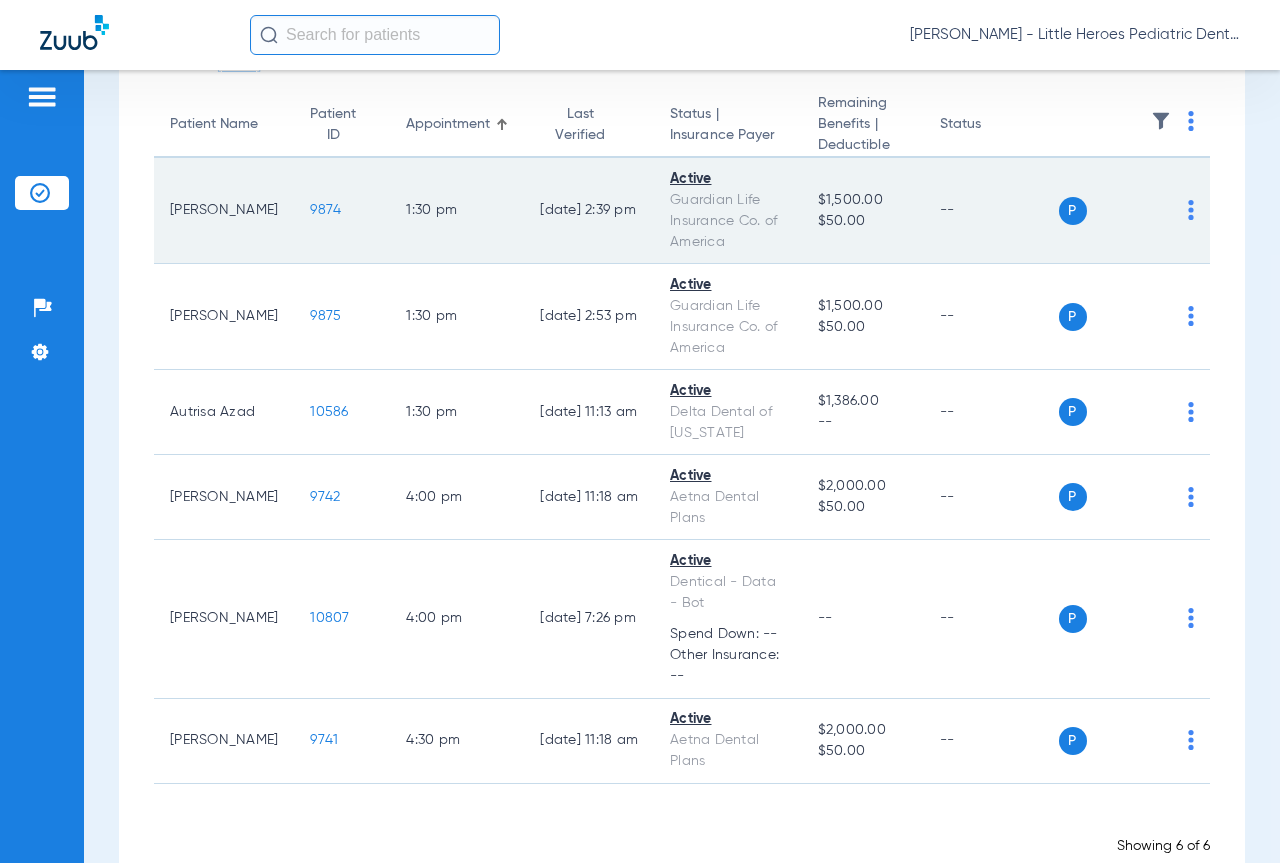 scroll, scrollTop: 200, scrollLeft: 0, axis: vertical 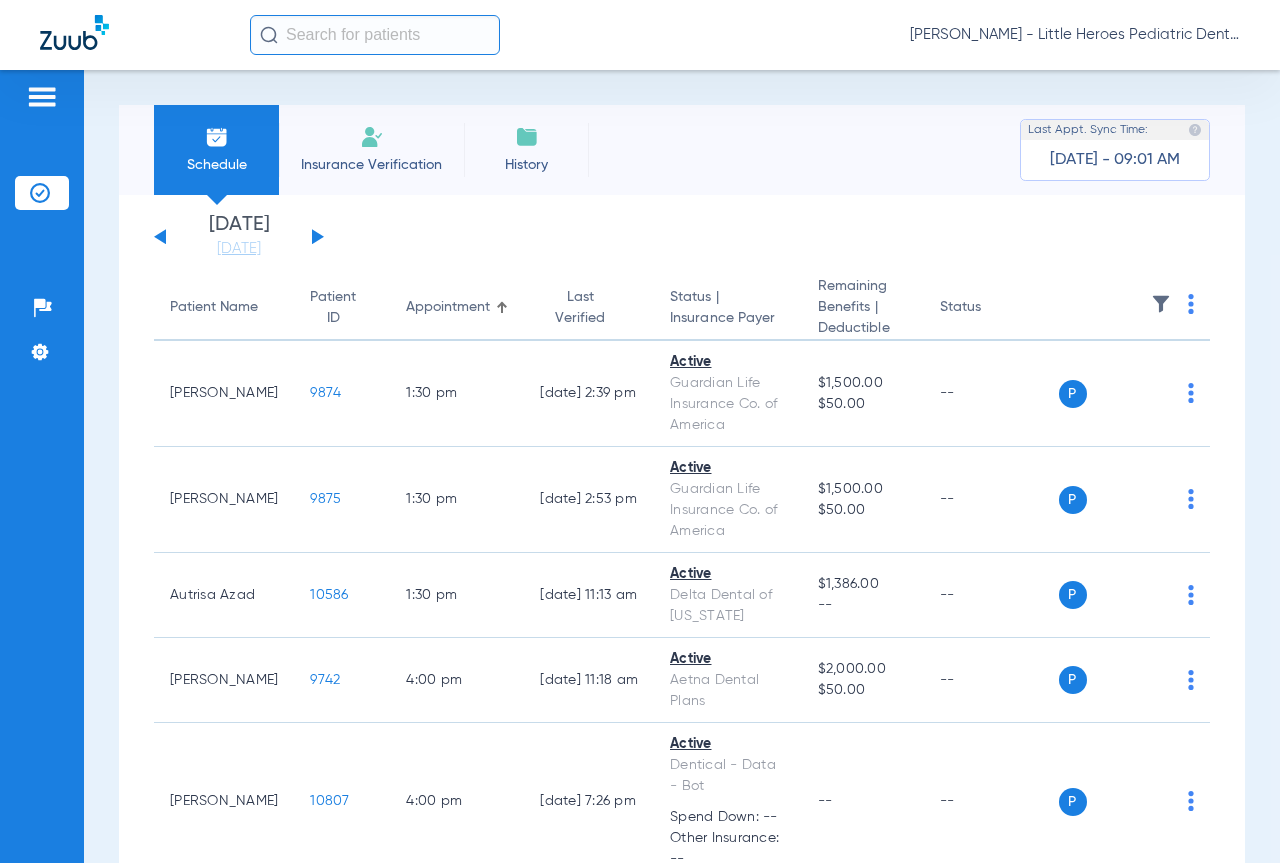 click 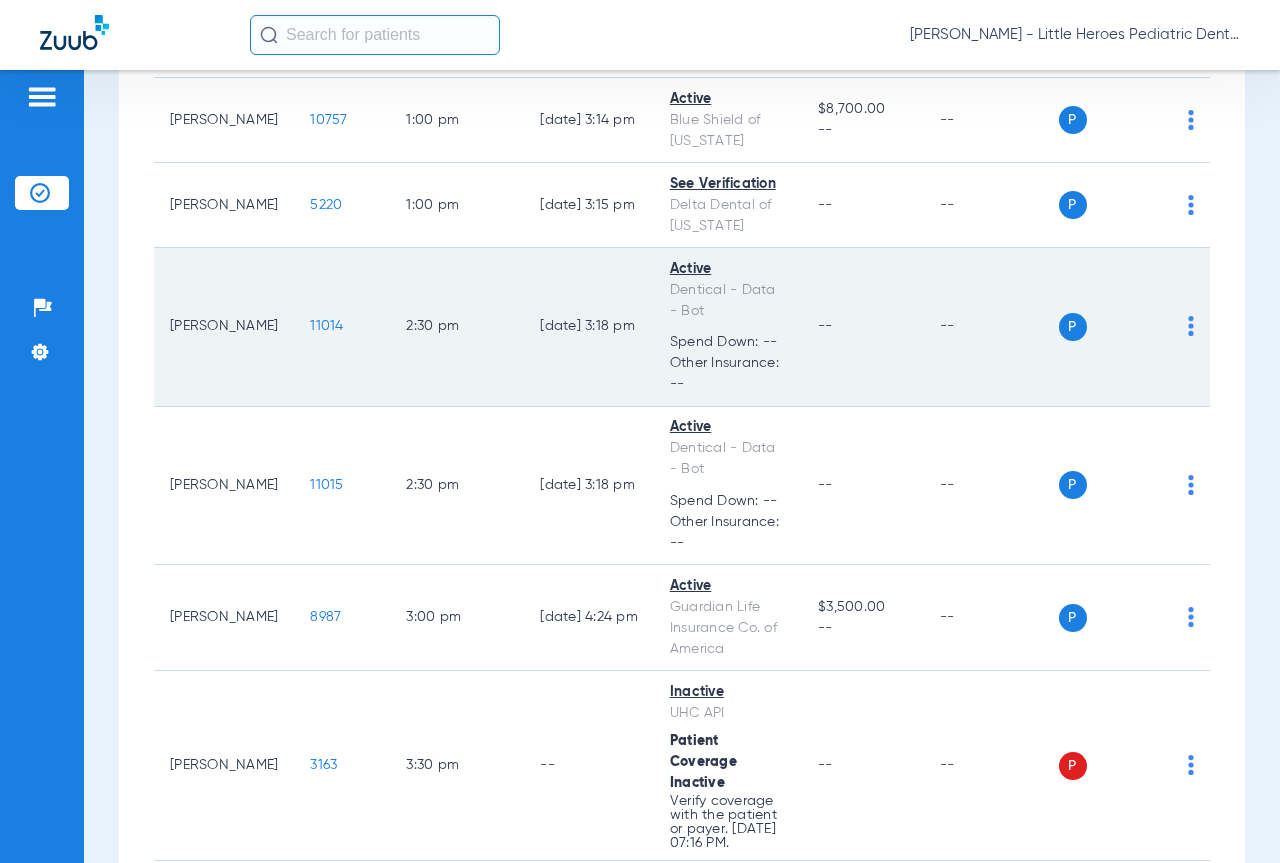 scroll, scrollTop: 900, scrollLeft: 0, axis: vertical 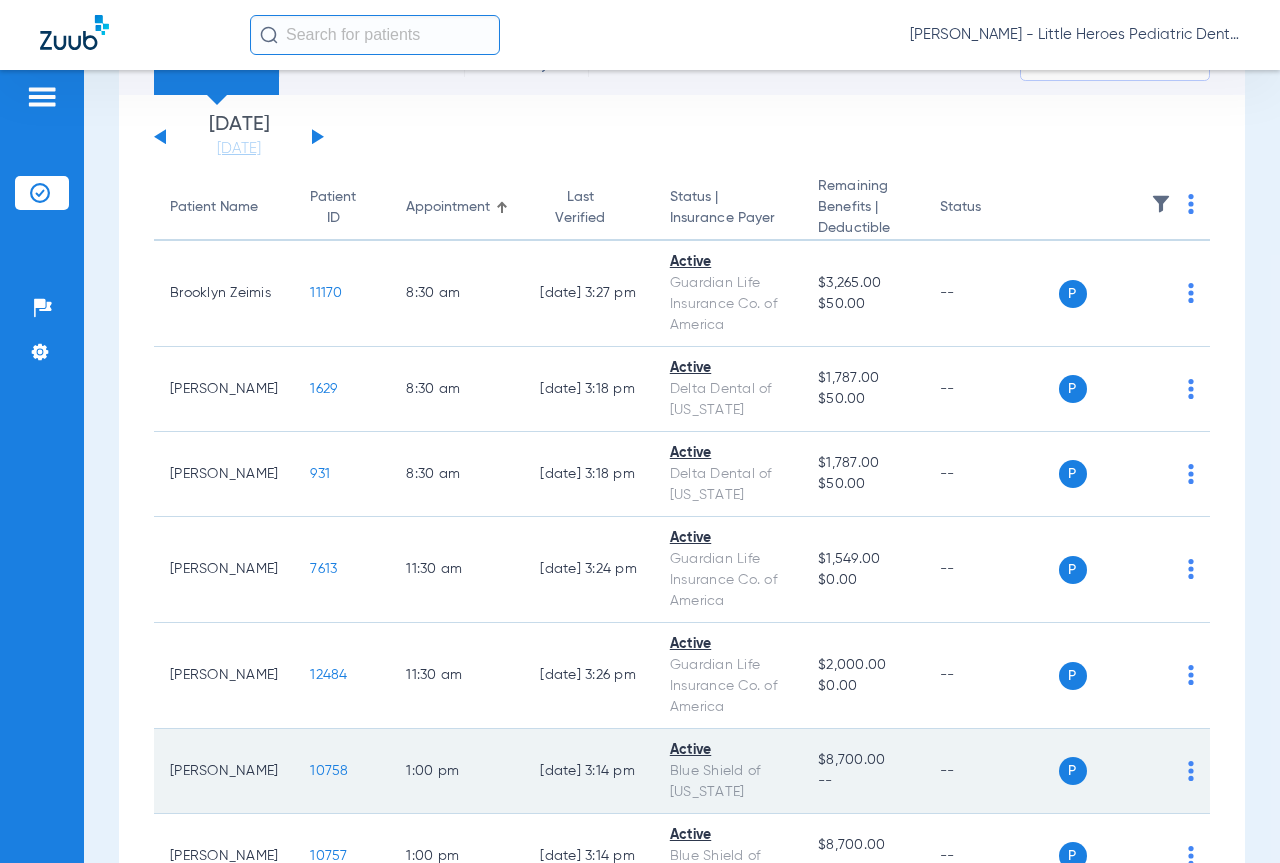 type 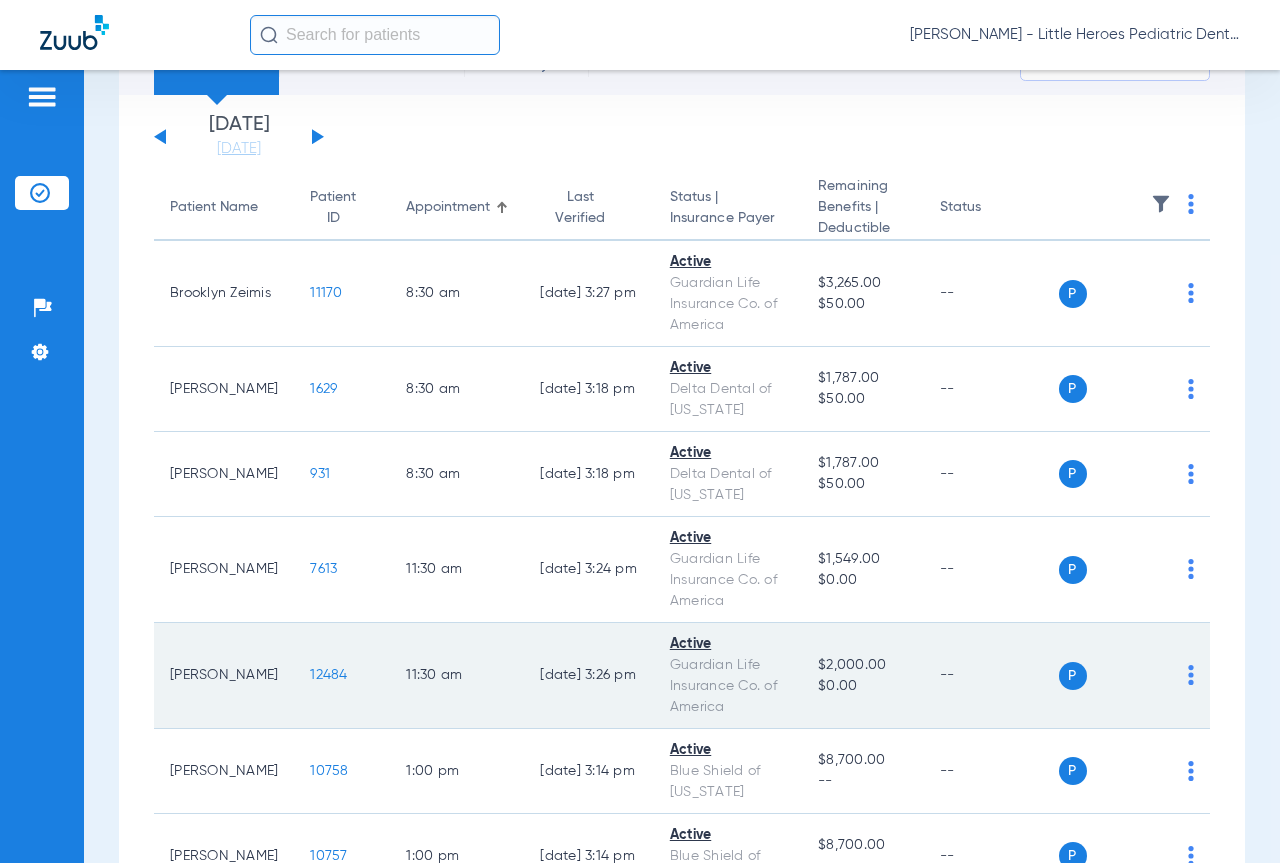 click on "$0.00" 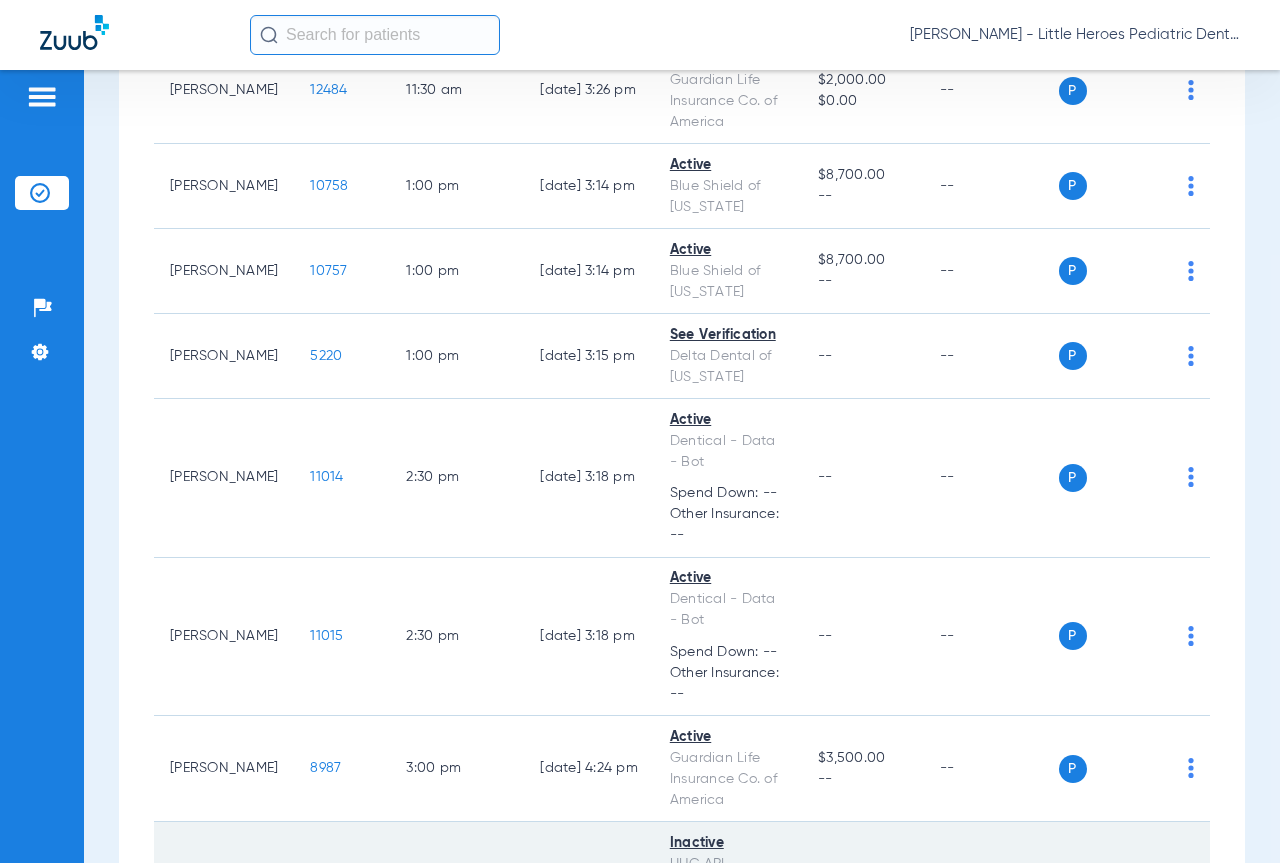 scroll, scrollTop: 900, scrollLeft: 0, axis: vertical 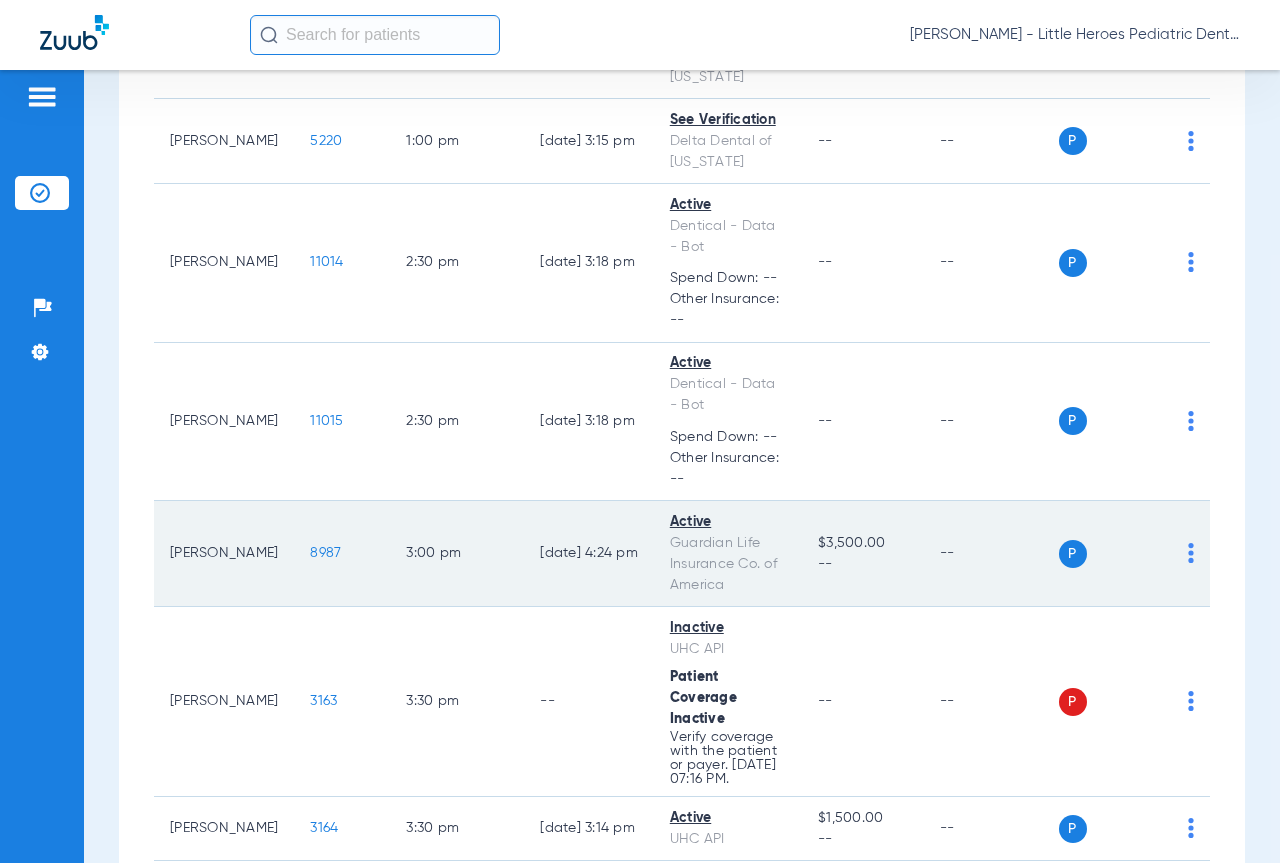 click 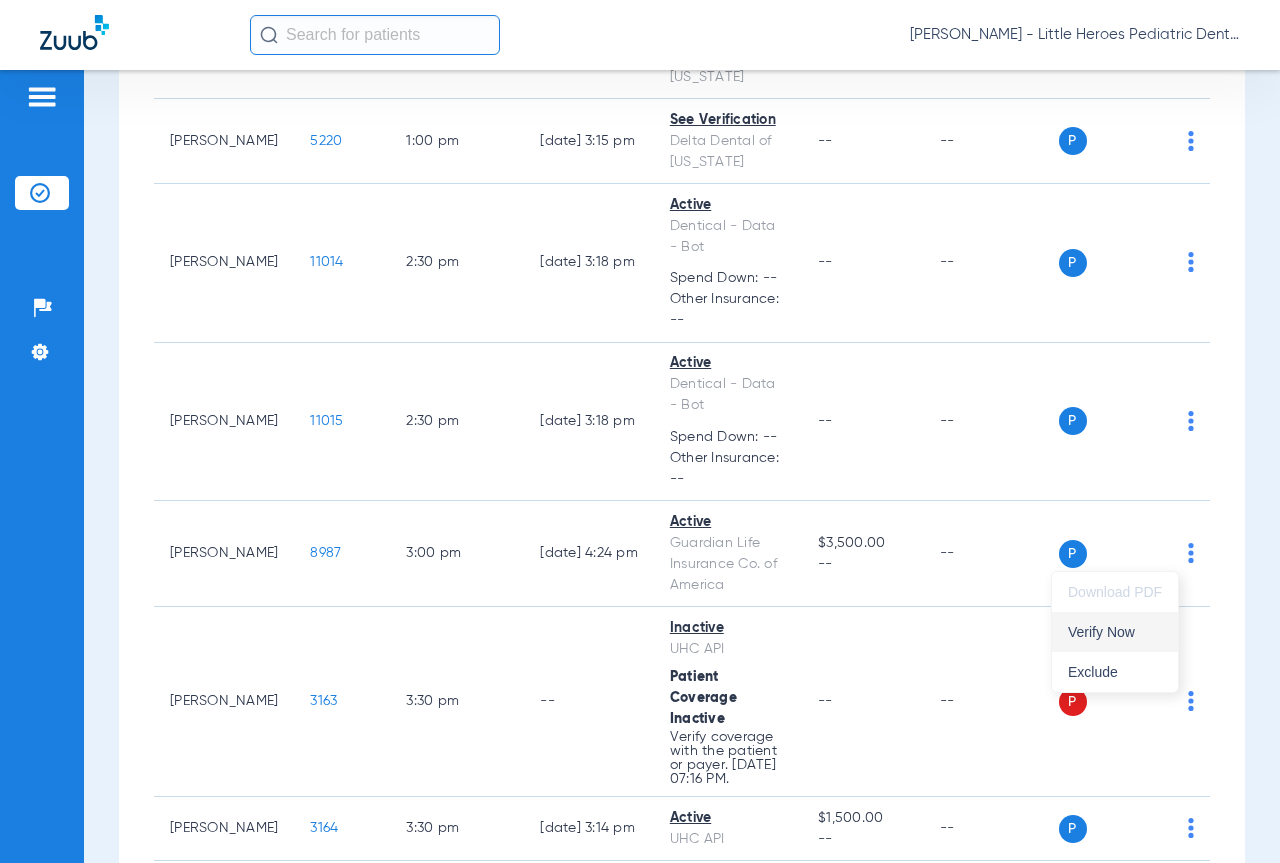 click on "Verify Now" at bounding box center [1115, 632] 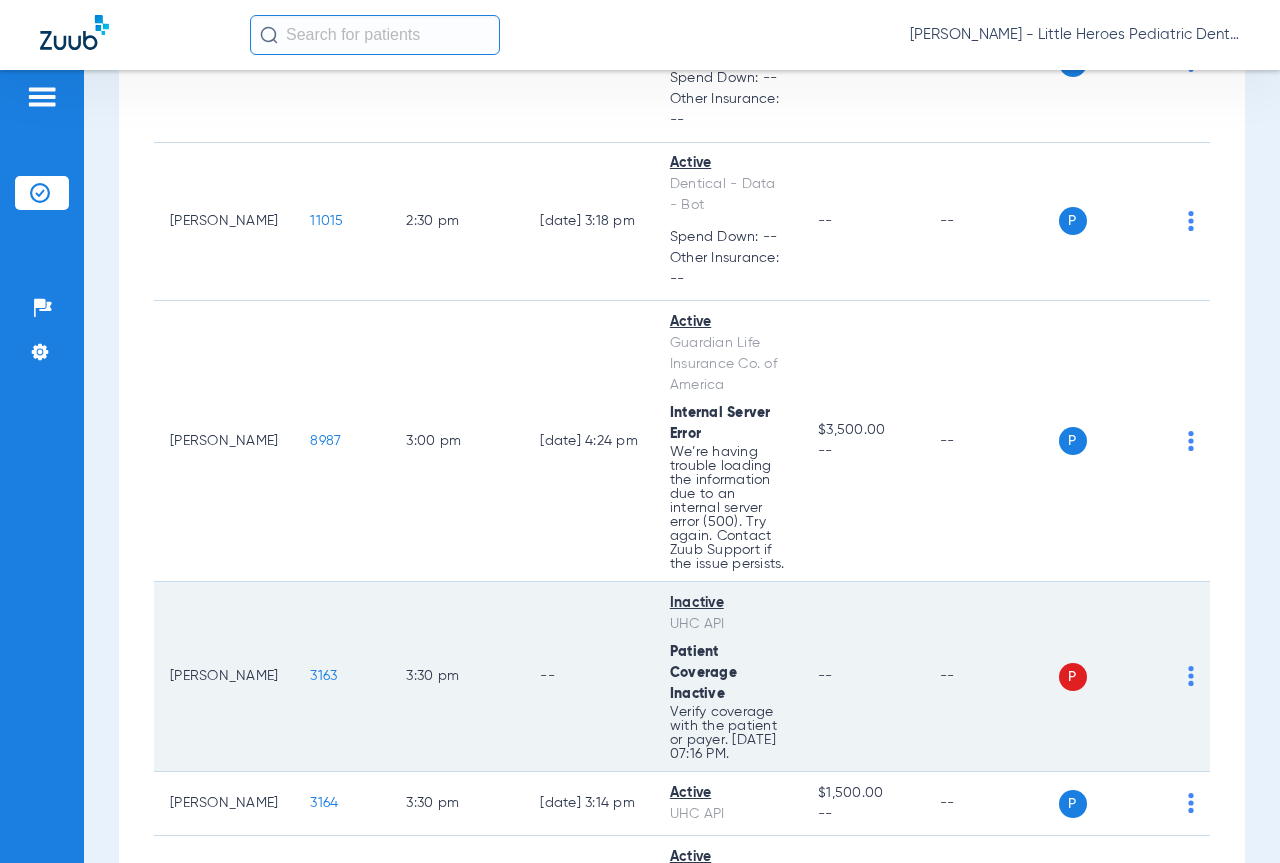 scroll, scrollTop: 1200, scrollLeft: 0, axis: vertical 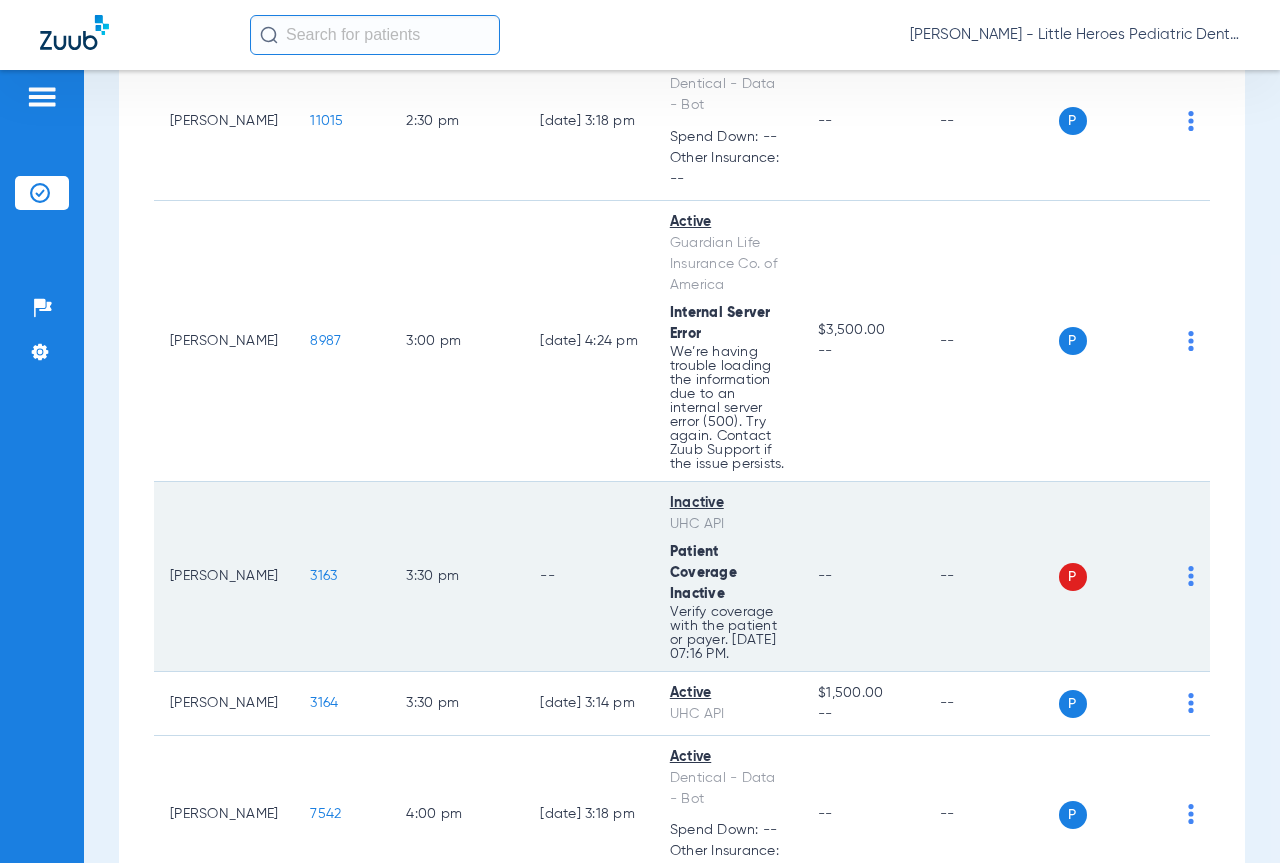 click on "P S" 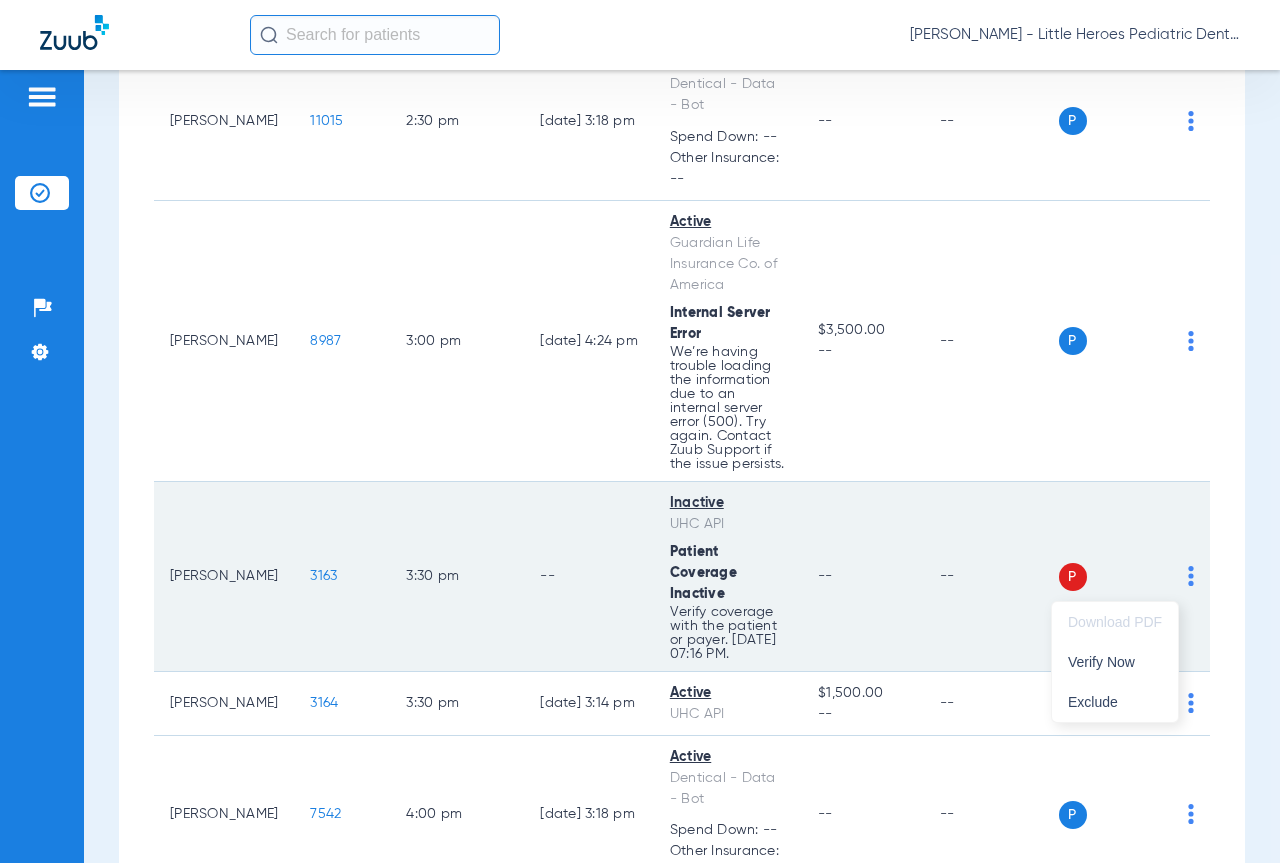 drag, startPoint x: 1100, startPoint y: 670, endPoint x: 1094, endPoint y: 649, distance: 21.84033 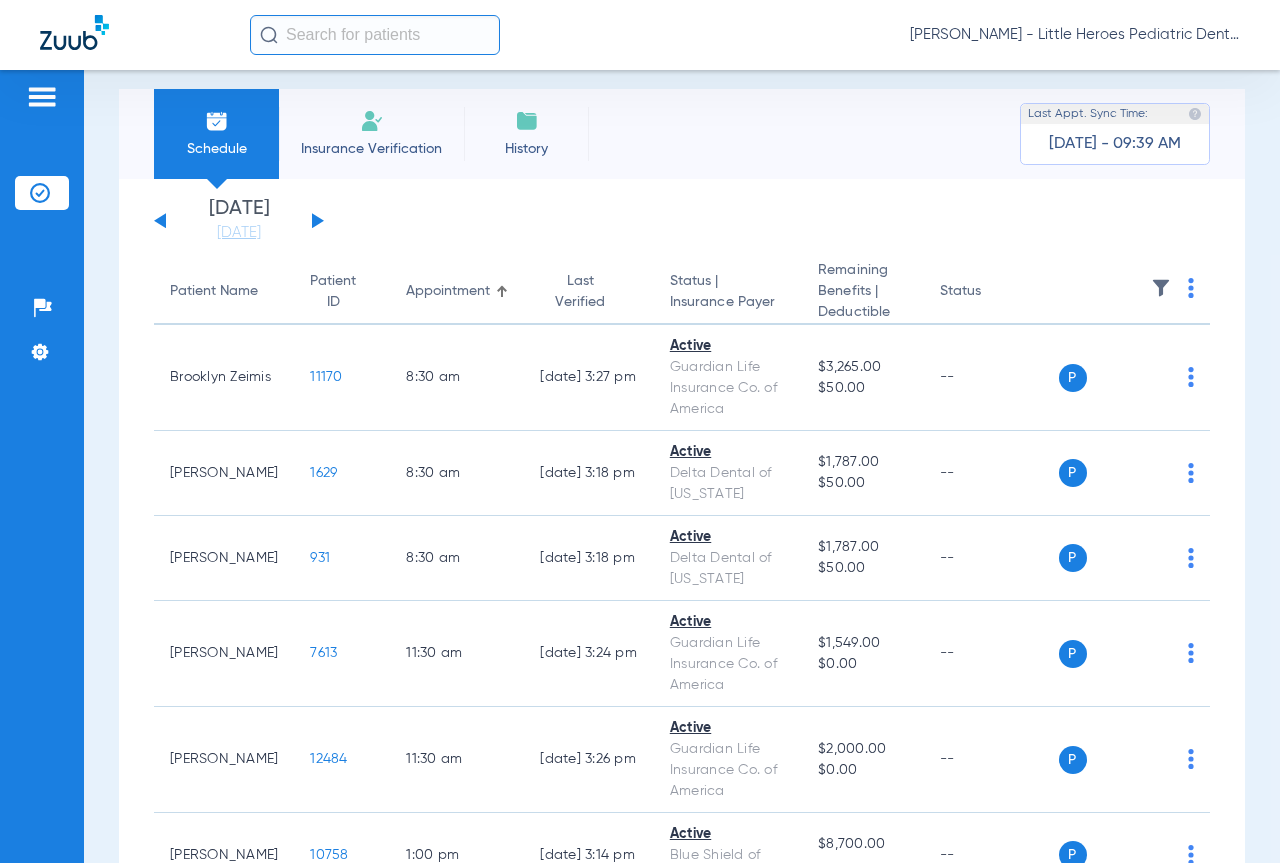 scroll, scrollTop: 0, scrollLeft: 0, axis: both 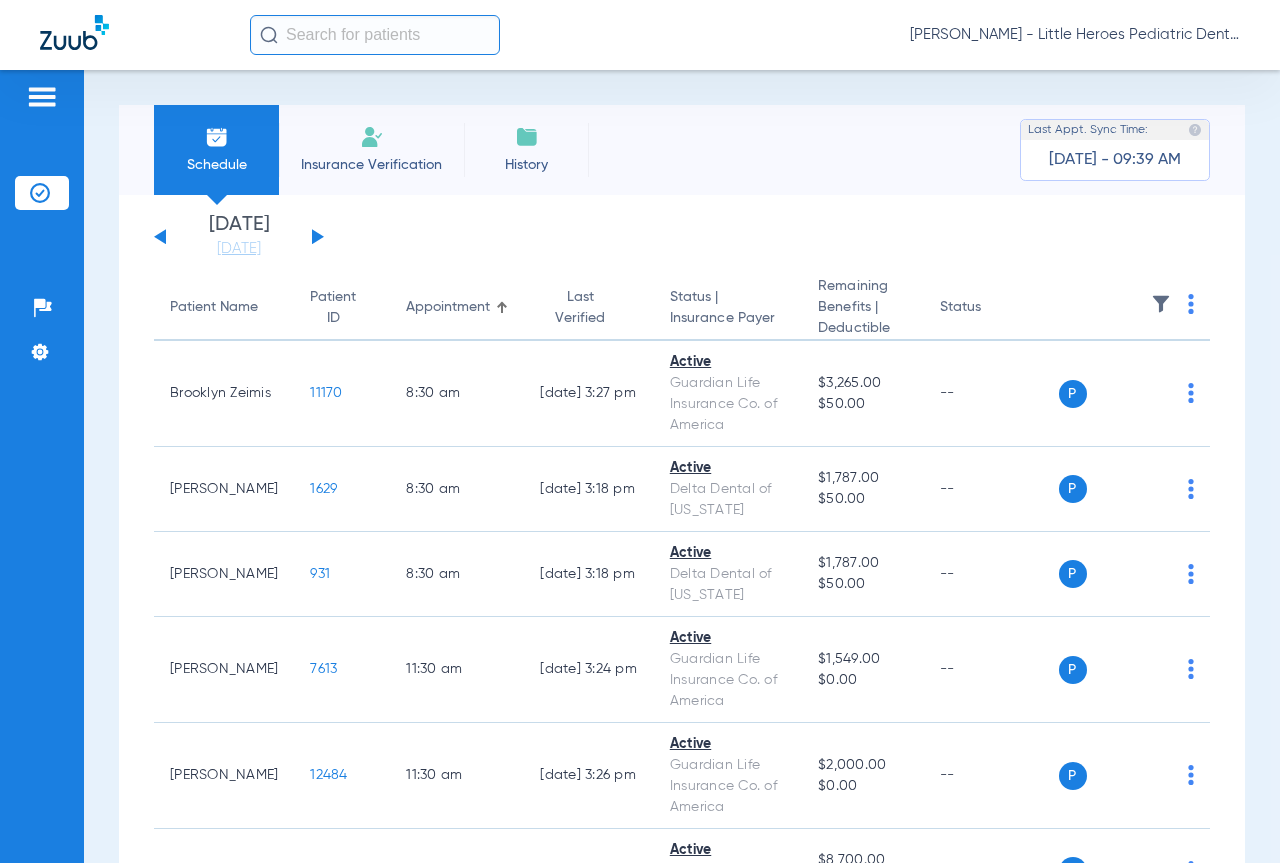 click on "[DATE]   [DATE]   [DATE]   [DATE]   [DATE]   [DATE]   [DATE]   [DATE]   [DATE]   [DATE]   [DATE]   [DATE]   [DATE]   [DATE]   [DATE]   [DATE]   [DATE]   [DATE]   [DATE]   [DATE]   [DATE]   [DATE]   [DATE]   [DATE]   [DATE]   [DATE]   [DATE]   [DATE]   [DATE]   [DATE]   [DATE]   [DATE]   [DATE]   [DATE]   [DATE]   [DATE]   [DATE]   [DATE]   [DATE]   [DATE]   [DATE]   [DATE]   [DATE]   [DATE]" 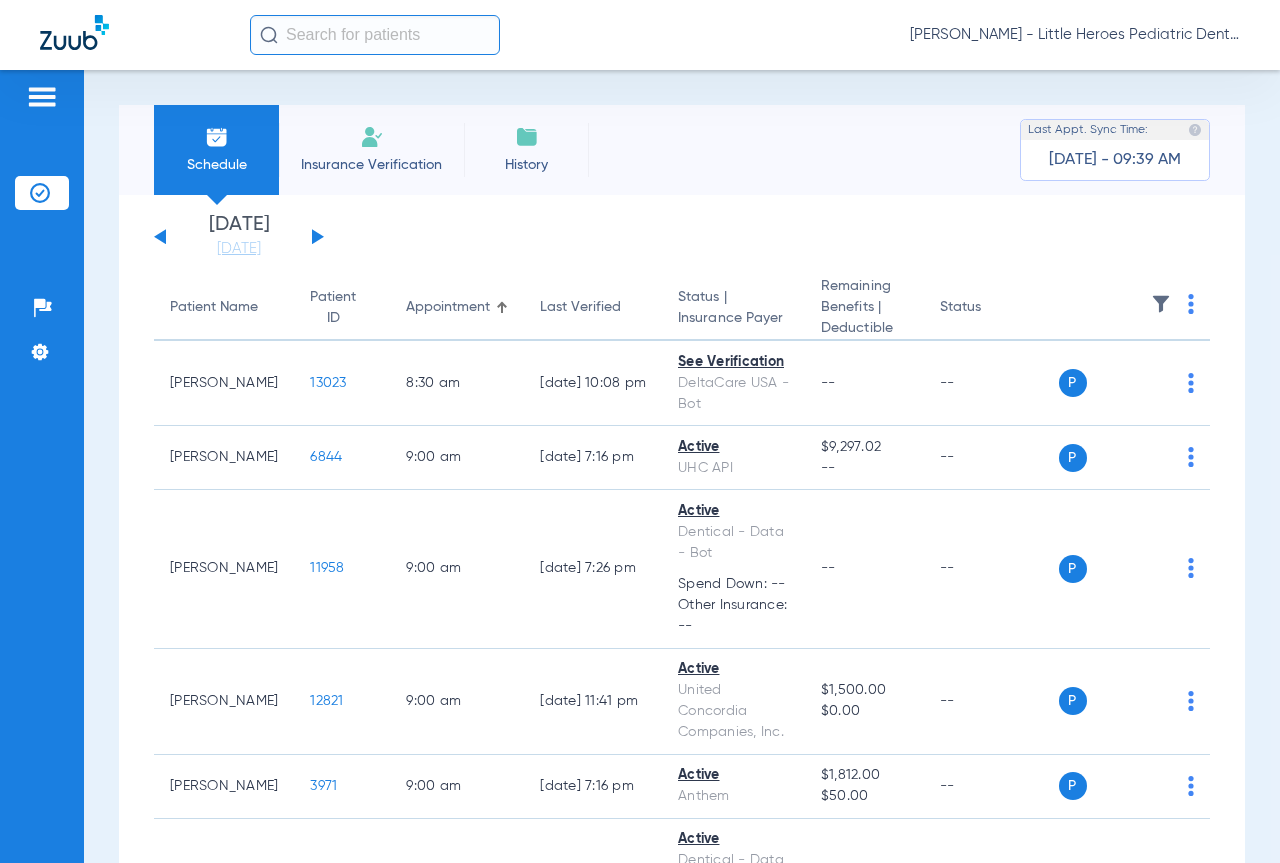click 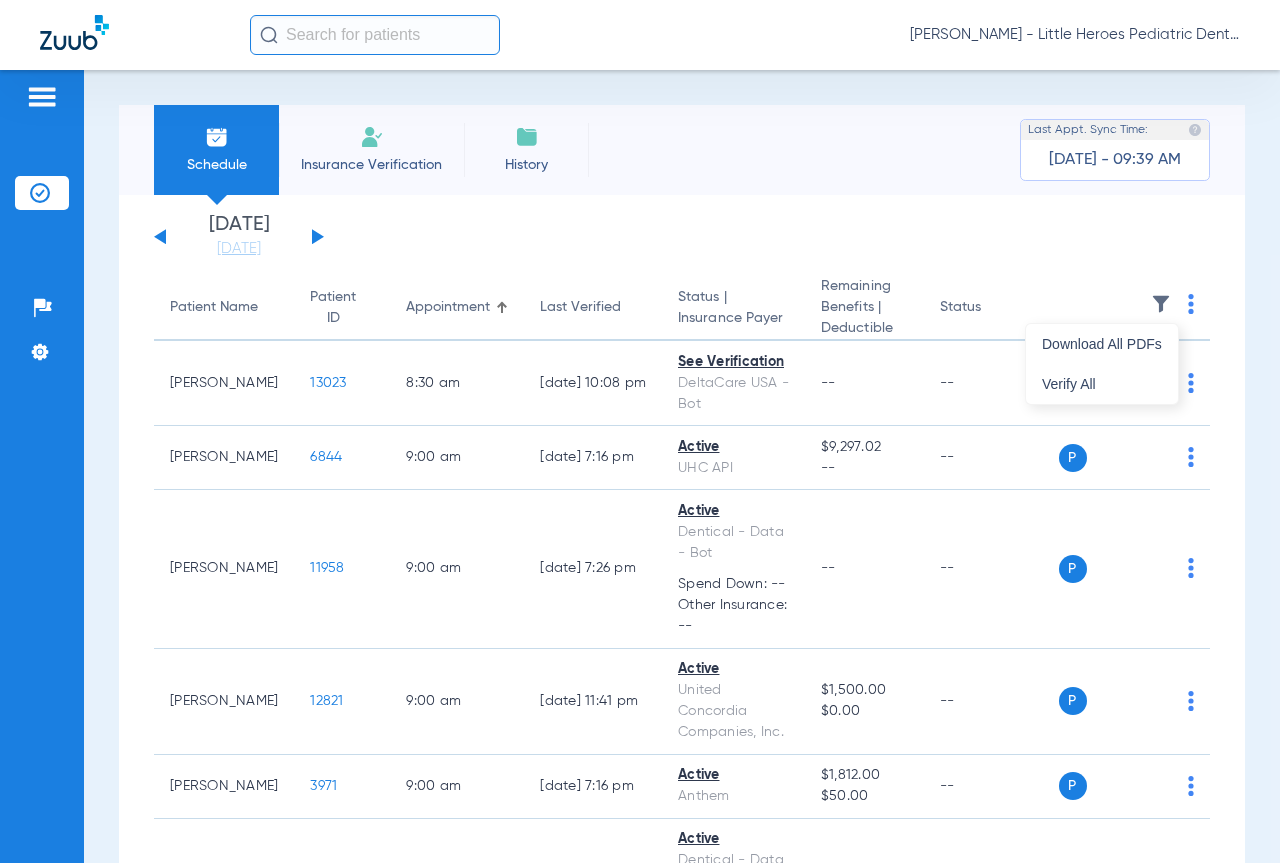 click at bounding box center (640, 431) 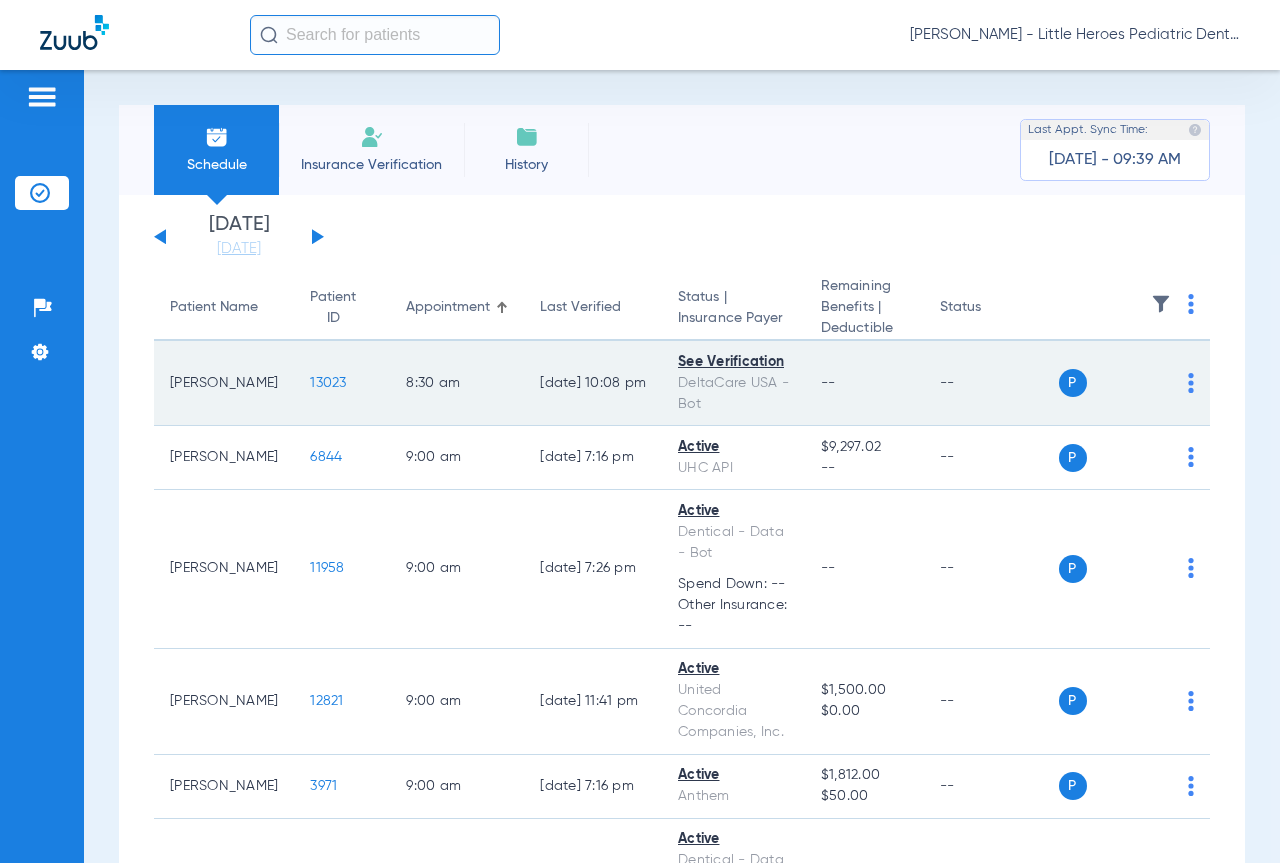 click on "P S" 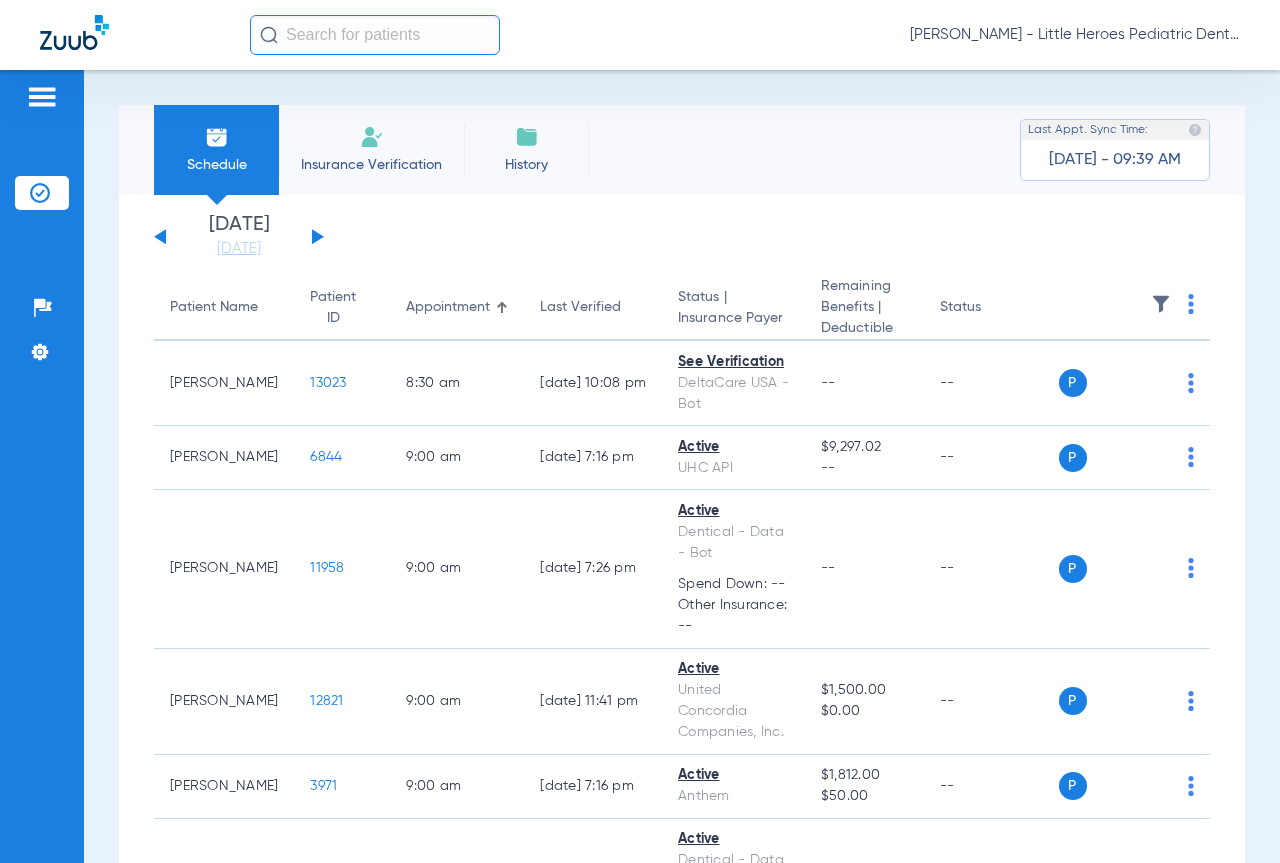 click 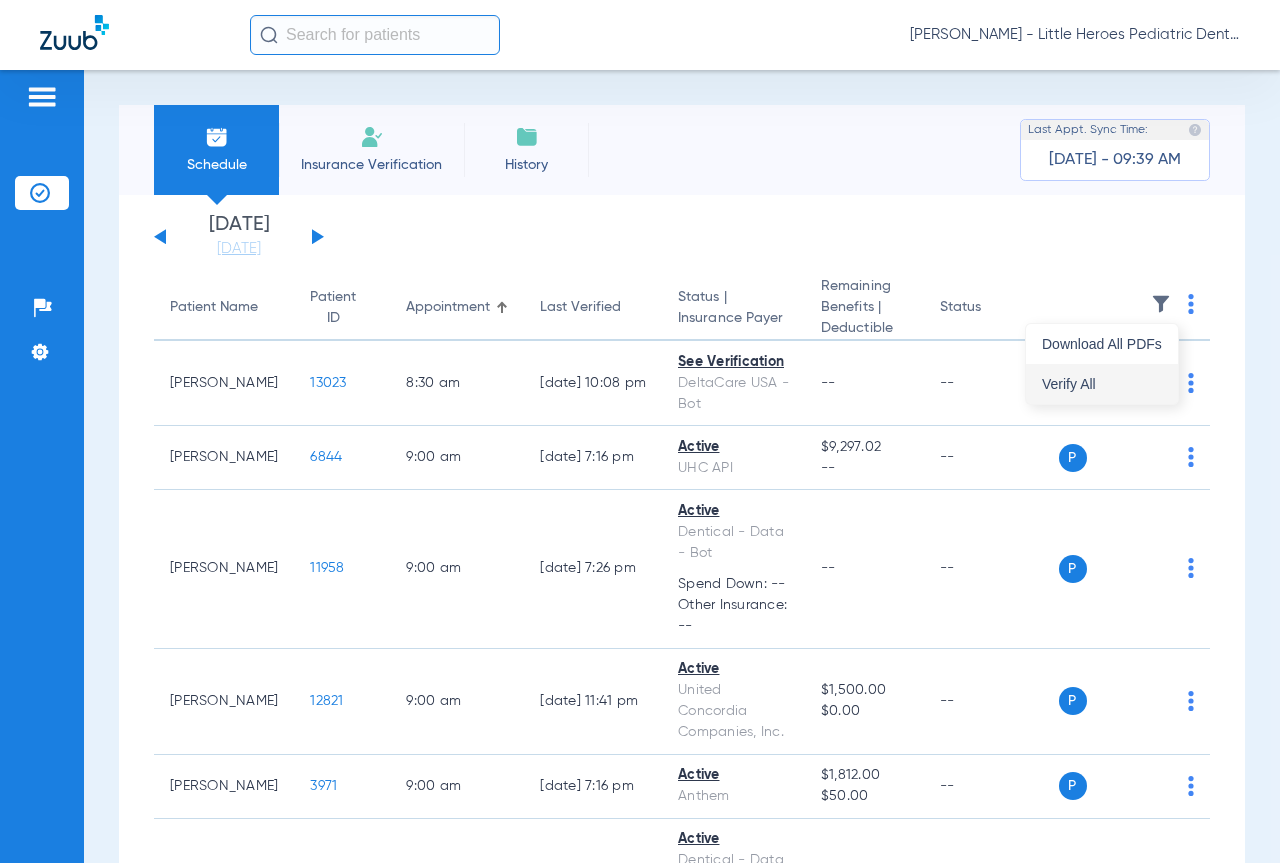 click on "Verify All" at bounding box center [1102, 384] 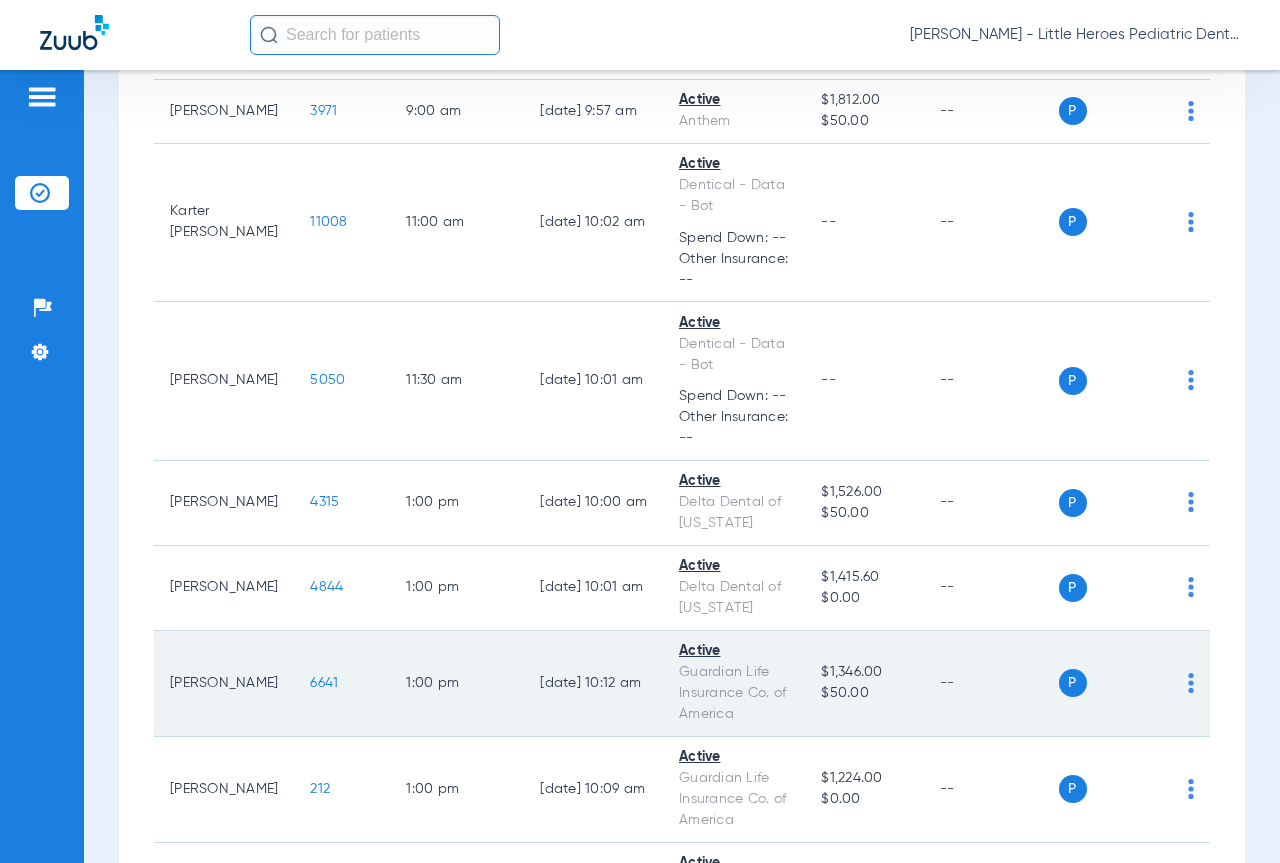 scroll, scrollTop: 800, scrollLeft: 0, axis: vertical 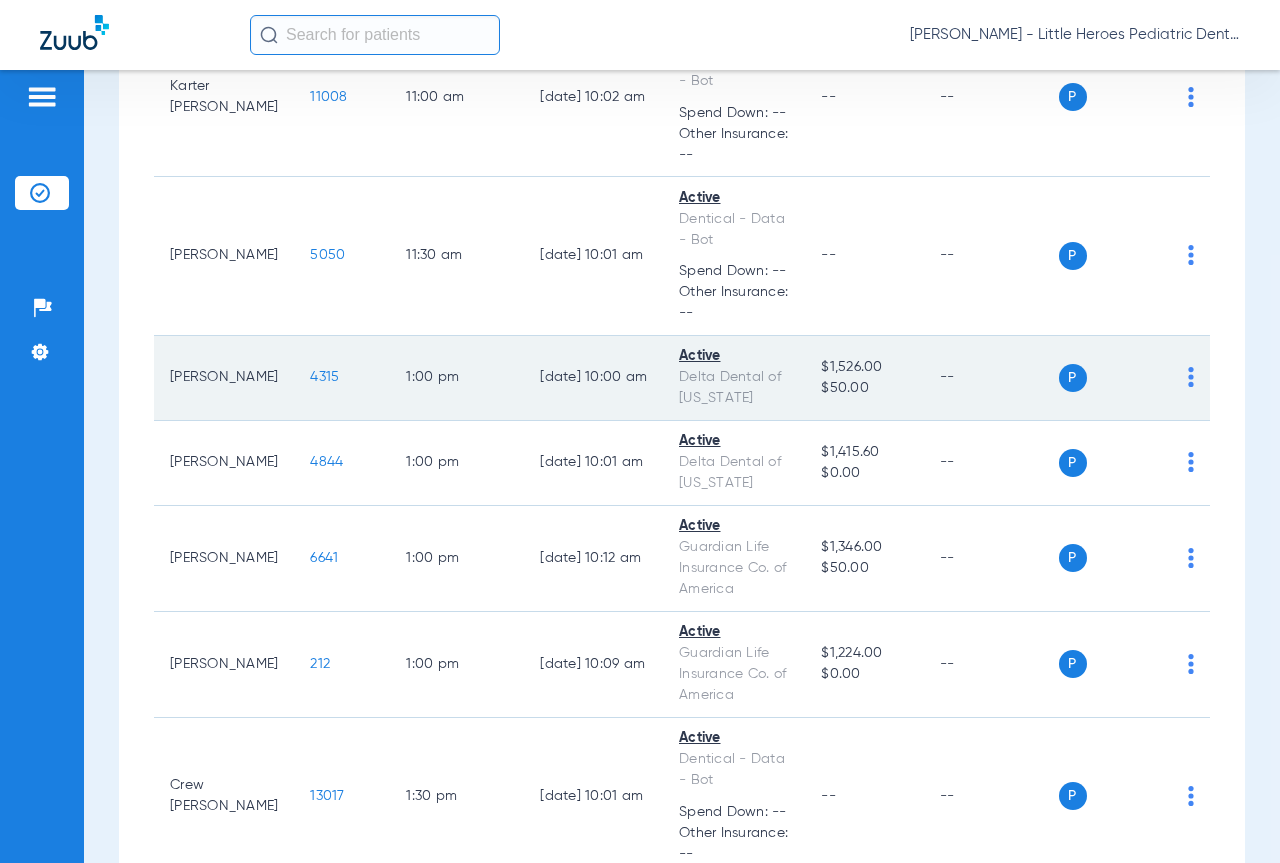 click on "[DATE] 10:00 AM" 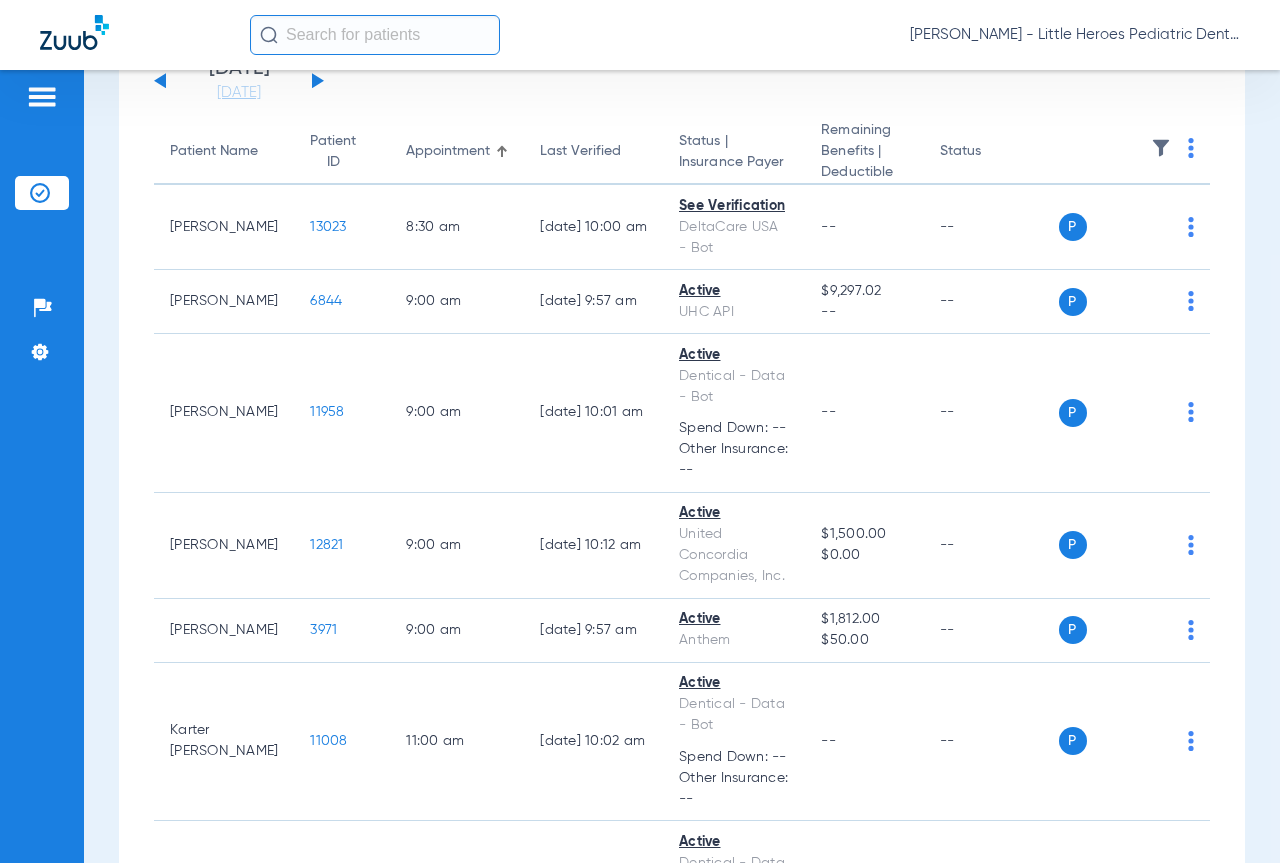 scroll, scrollTop: 41, scrollLeft: 0, axis: vertical 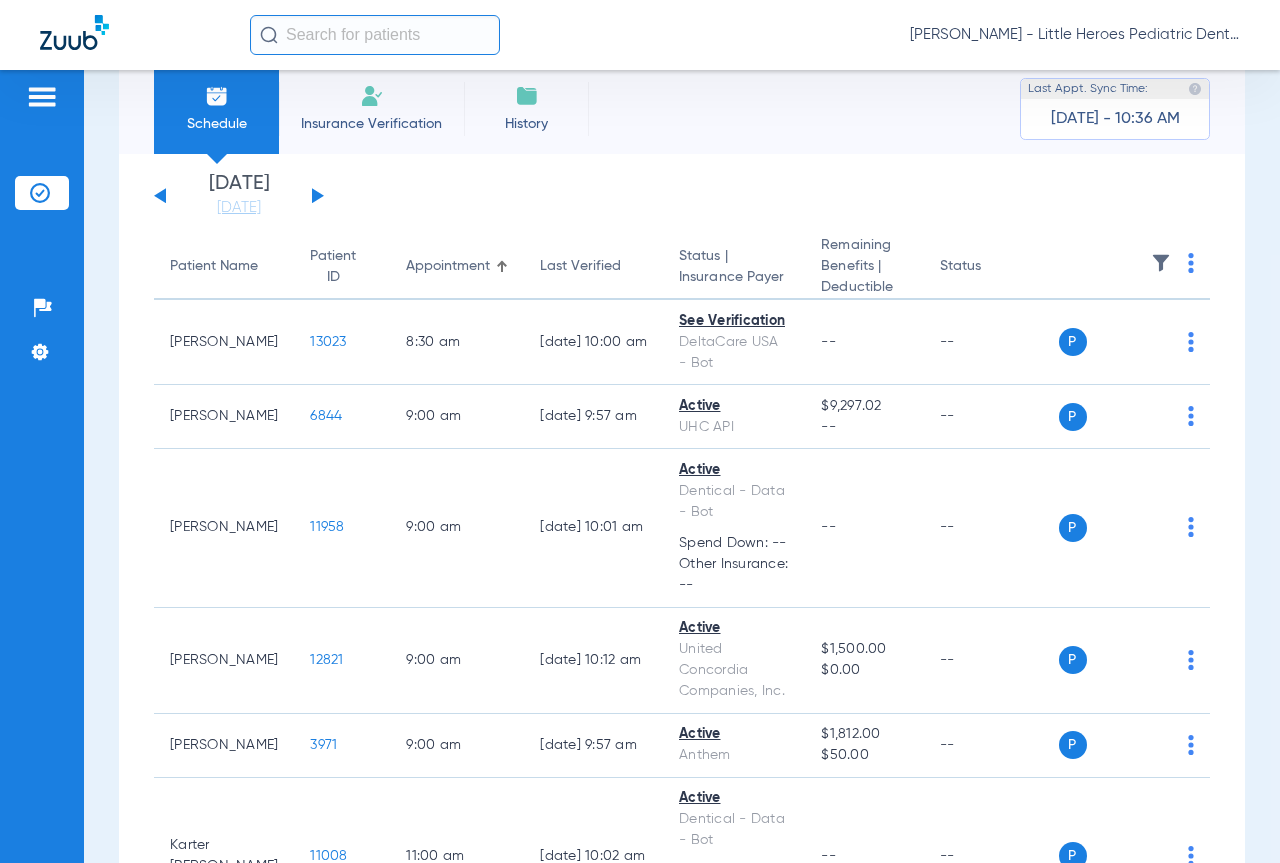 click 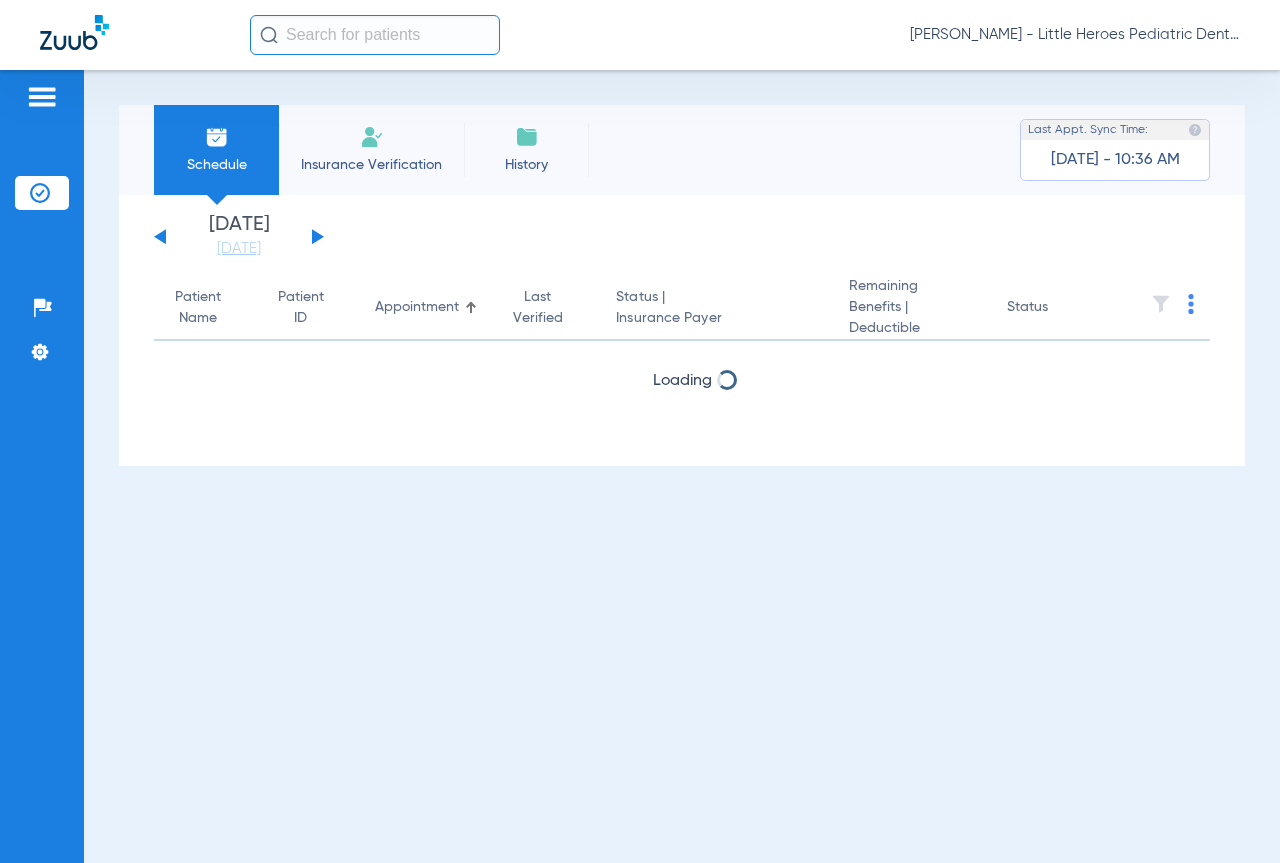 scroll, scrollTop: 0, scrollLeft: 0, axis: both 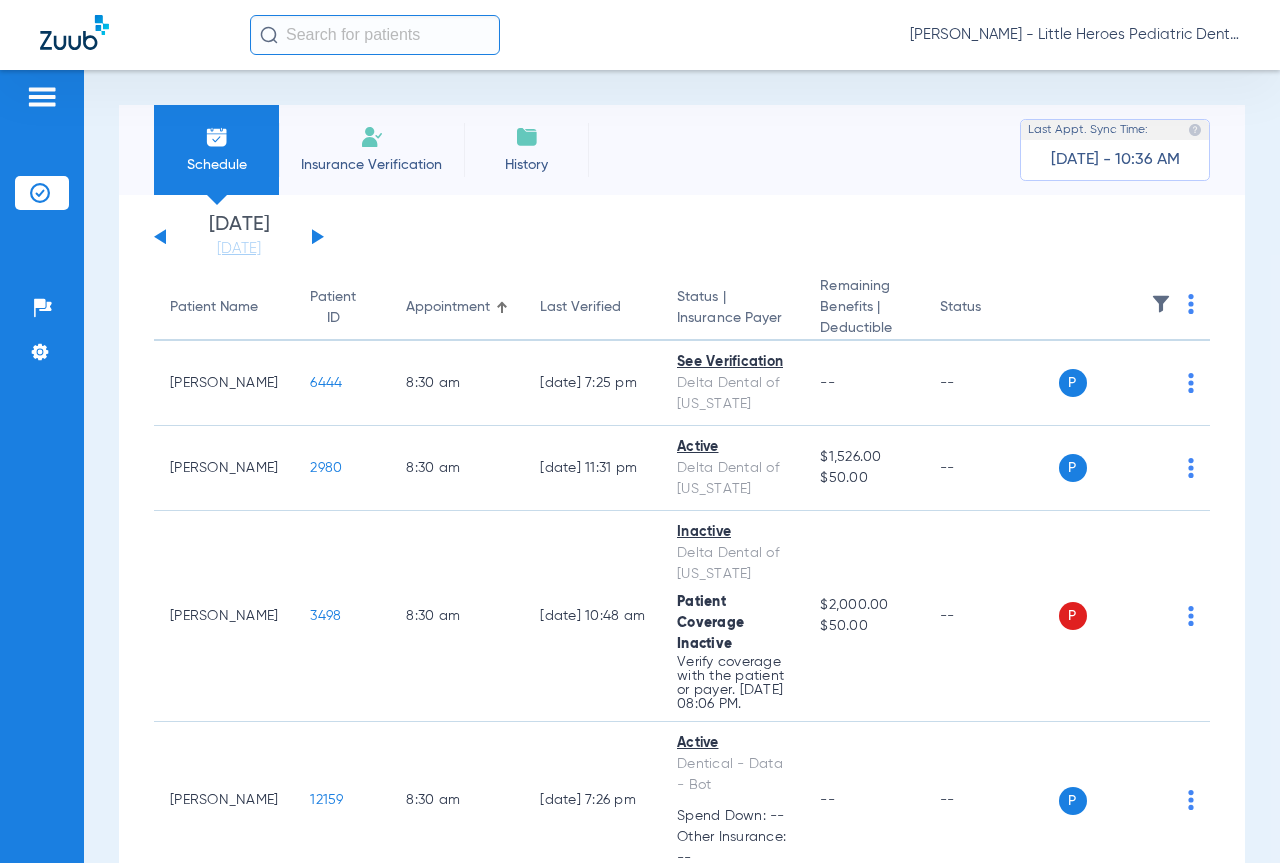click 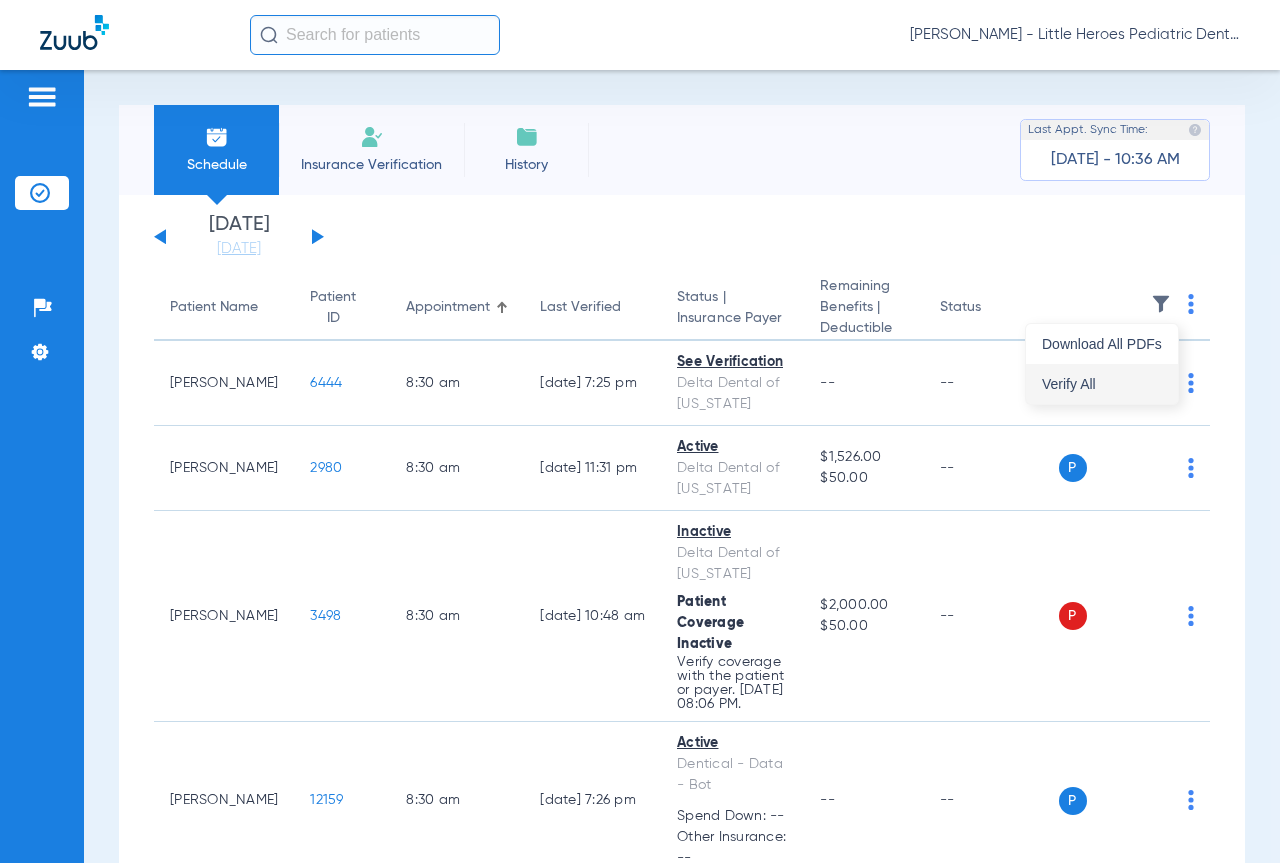 click on "Verify All" at bounding box center [1102, 384] 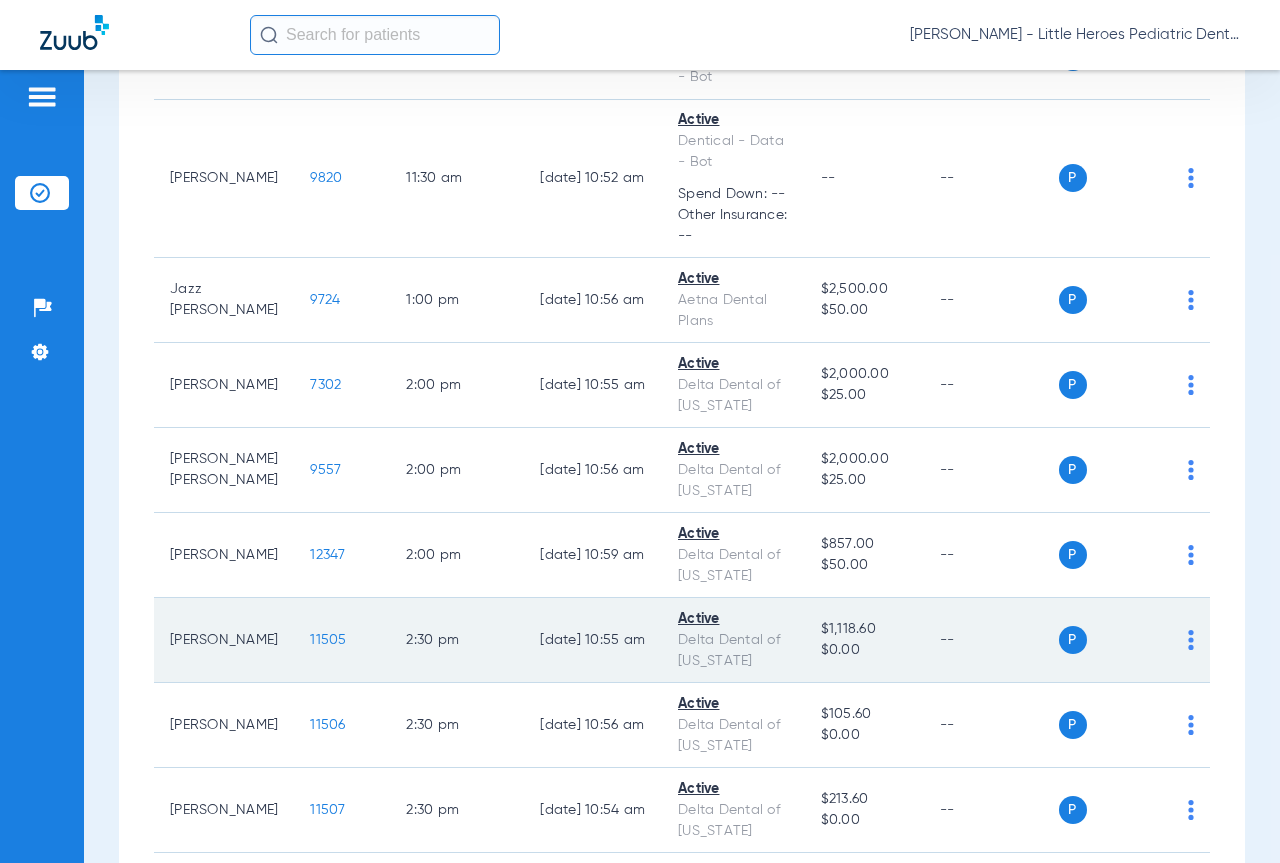 scroll, scrollTop: 1400, scrollLeft: 0, axis: vertical 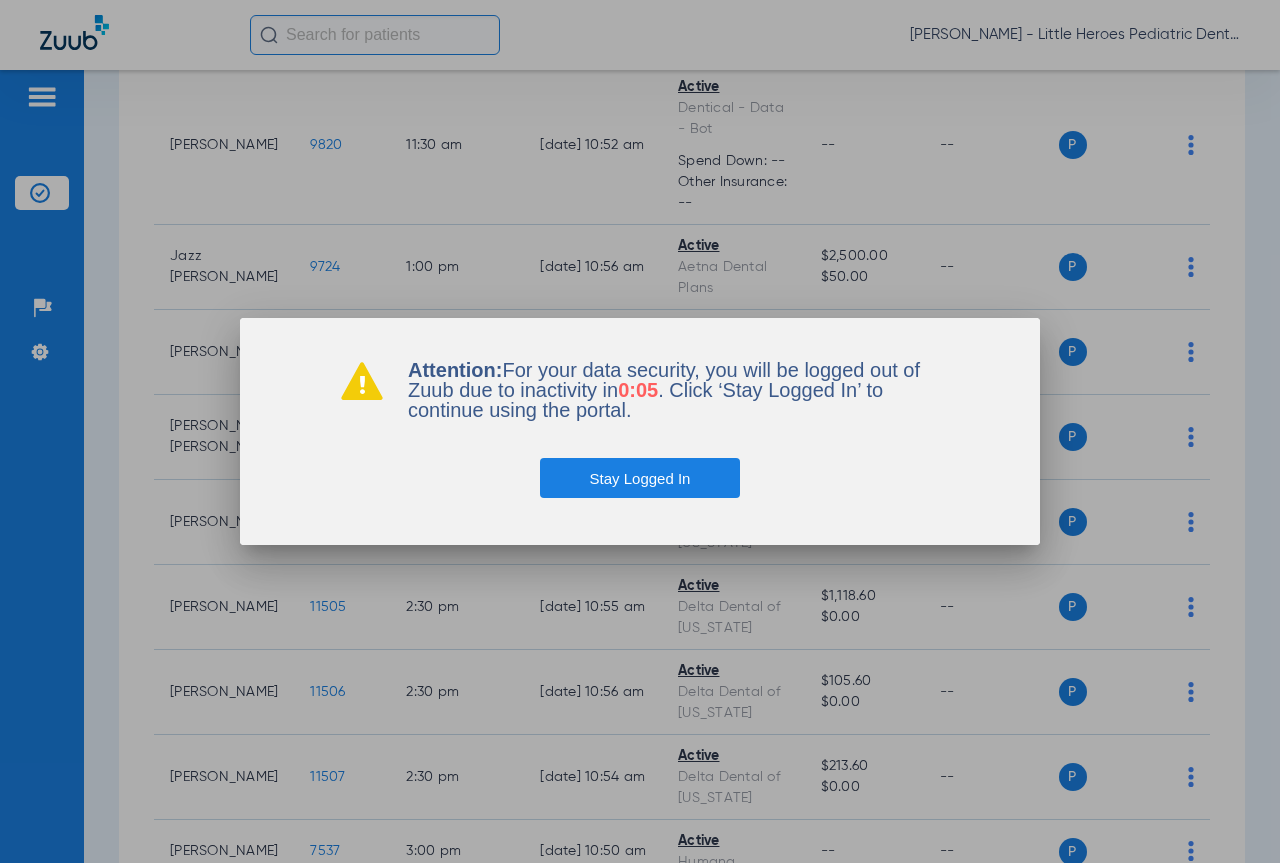 click on "Stay Logged In" at bounding box center [640, 478] 